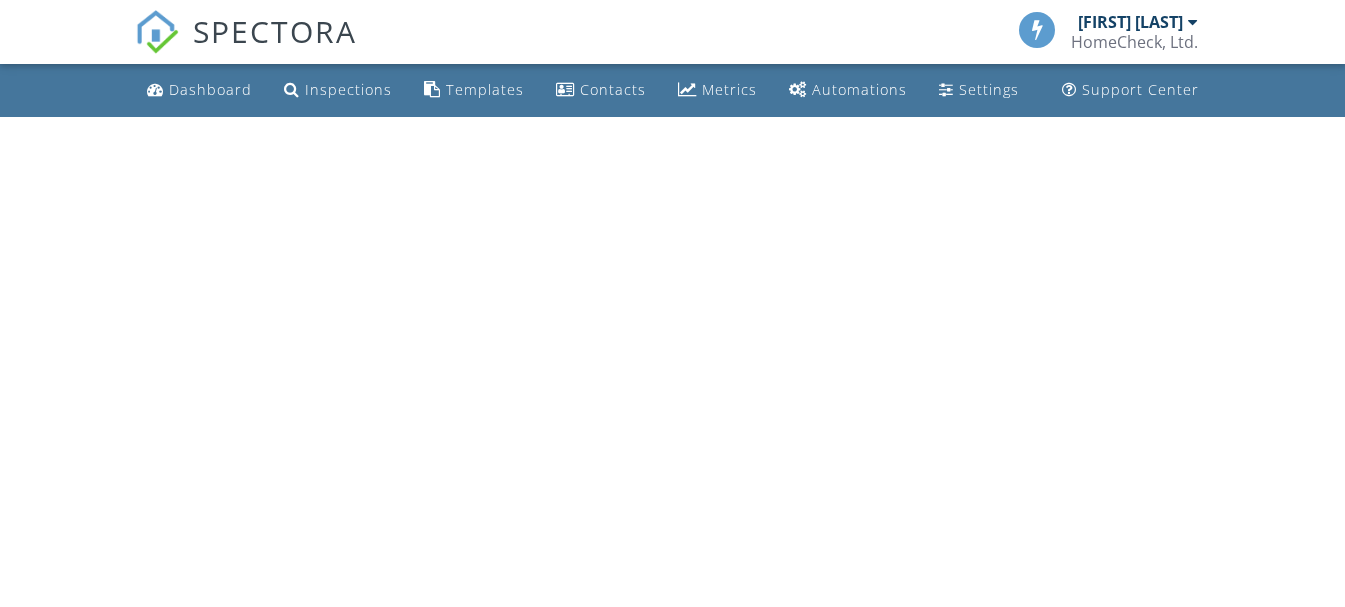 scroll, scrollTop: 0, scrollLeft: 0, axis: both 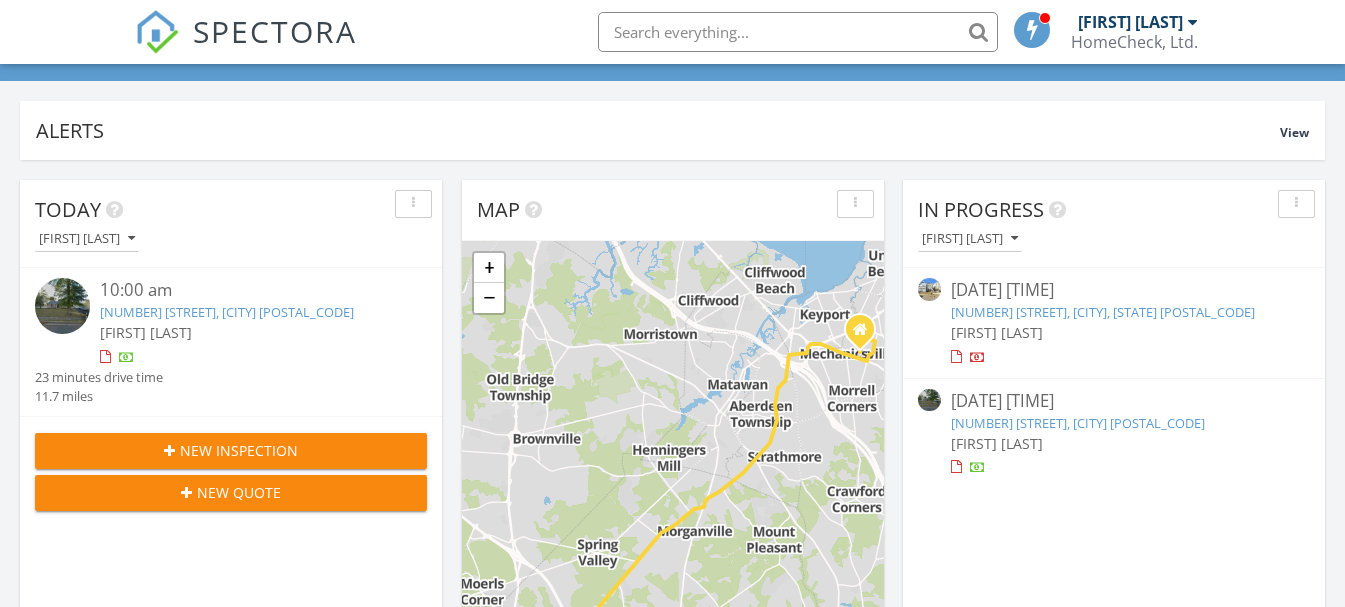 click on "[NUMBER] [STREET], [CITY], [STATE] [POSTAL_CODE]" at bounding box center (1103, 312) 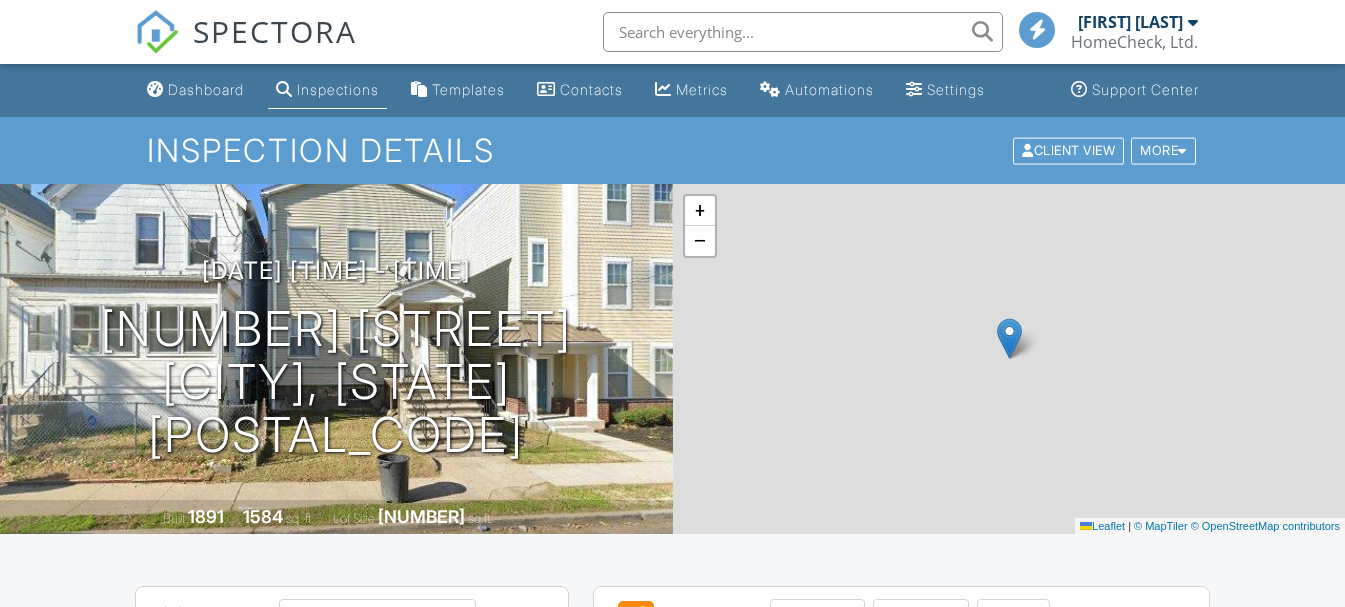 scroll, scrollTop: 0, scrollLeft: 0, axis: both 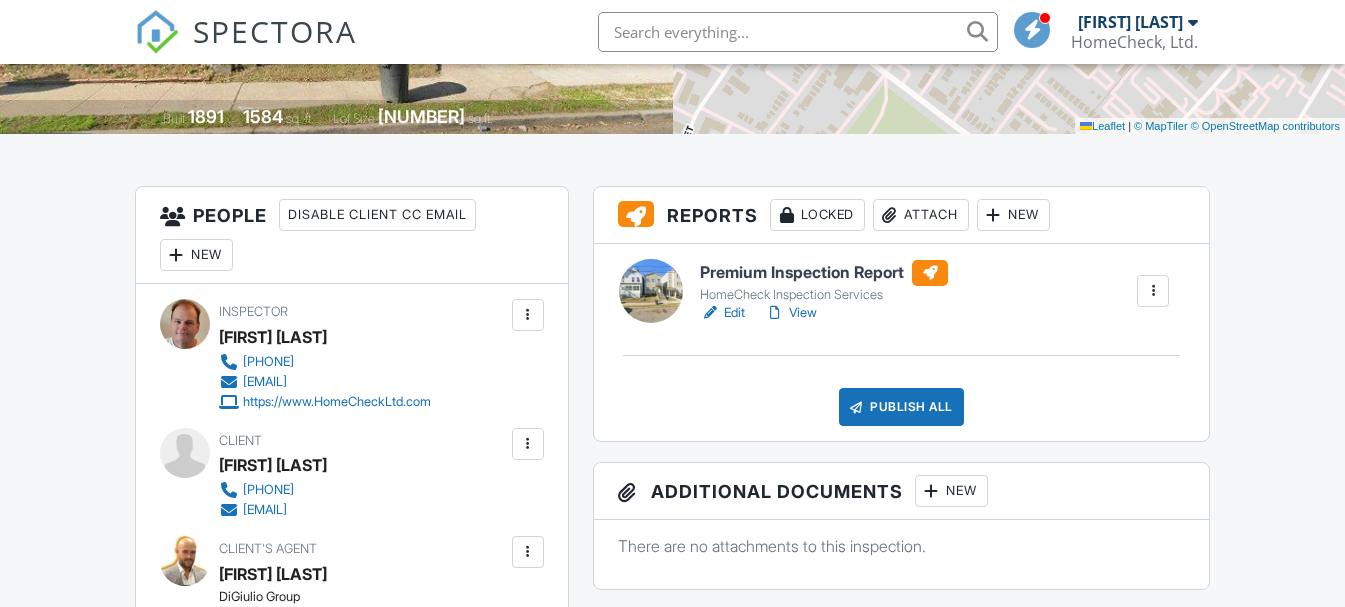 click at bounding box center [1153, 291] 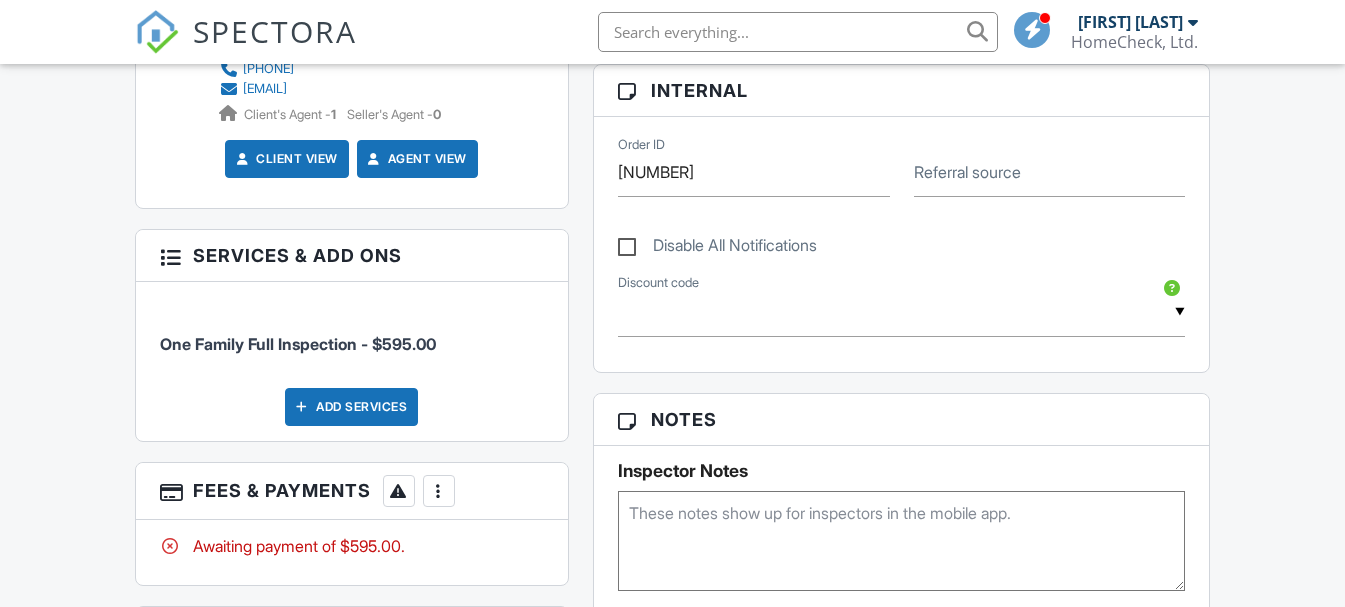 scroll, scrollTop: 1000, scrollLeft: 0, axis: vertical 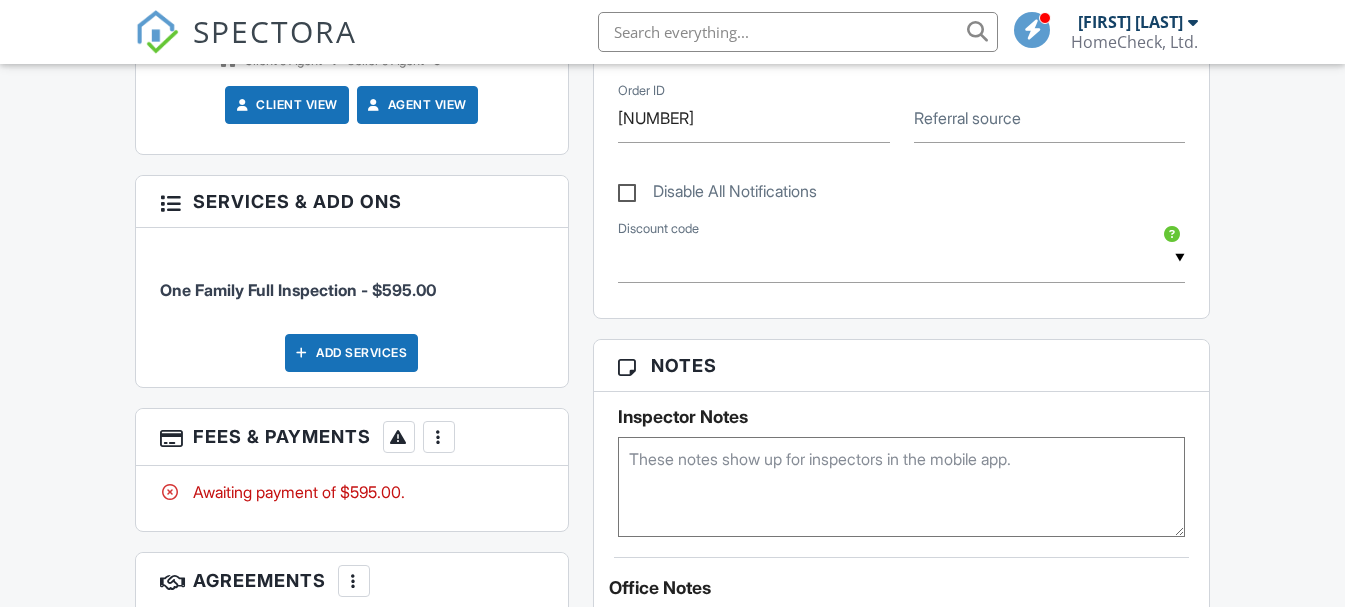click on "Disable All Notifications" at bounding box center (717, 194) 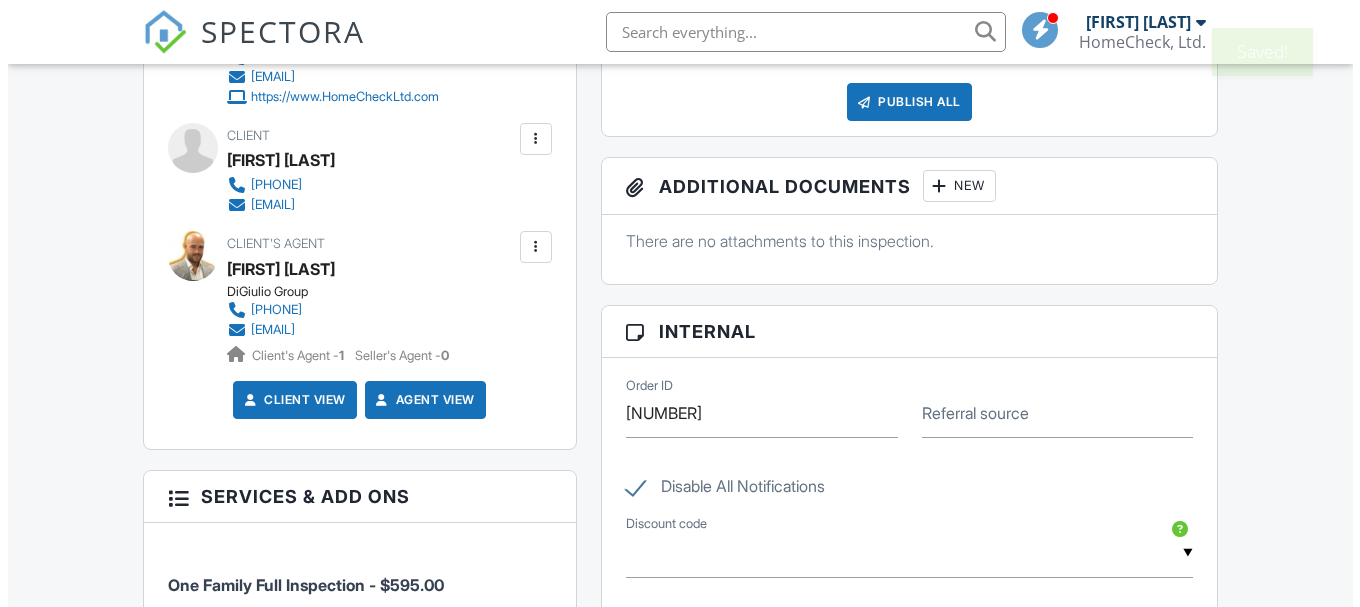 scroll, scrollTop: 616, scrollLeft: 0, axis: vertical 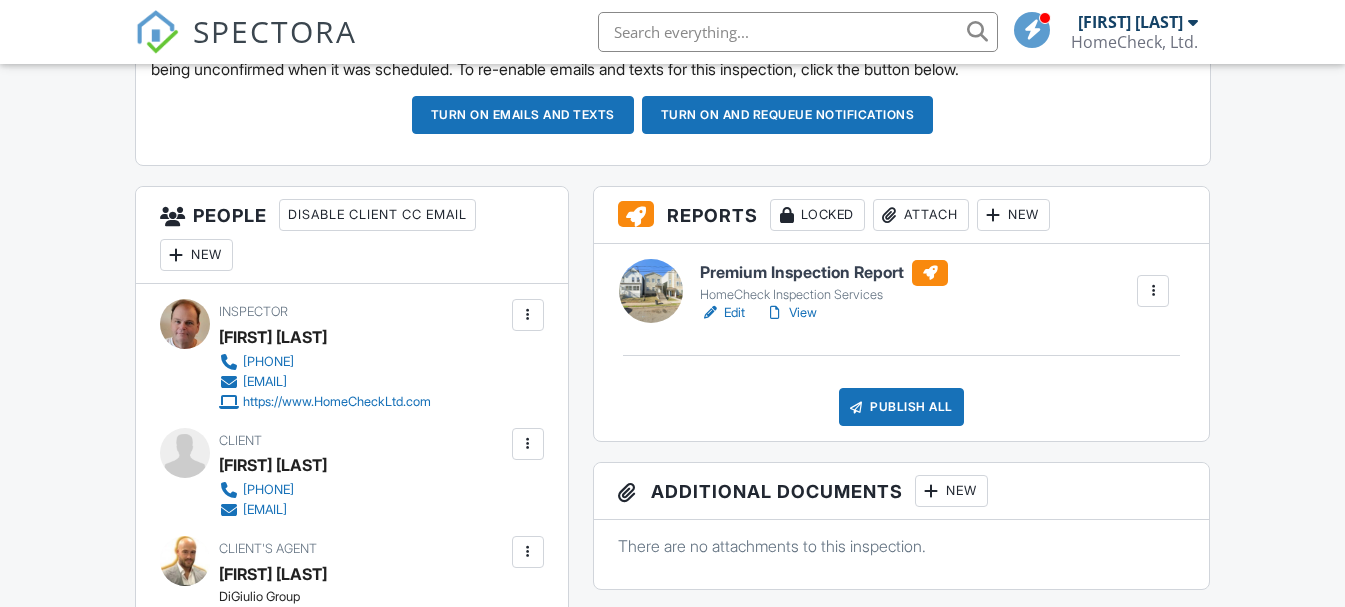 click on "New" at bounding box center [1013, 215] 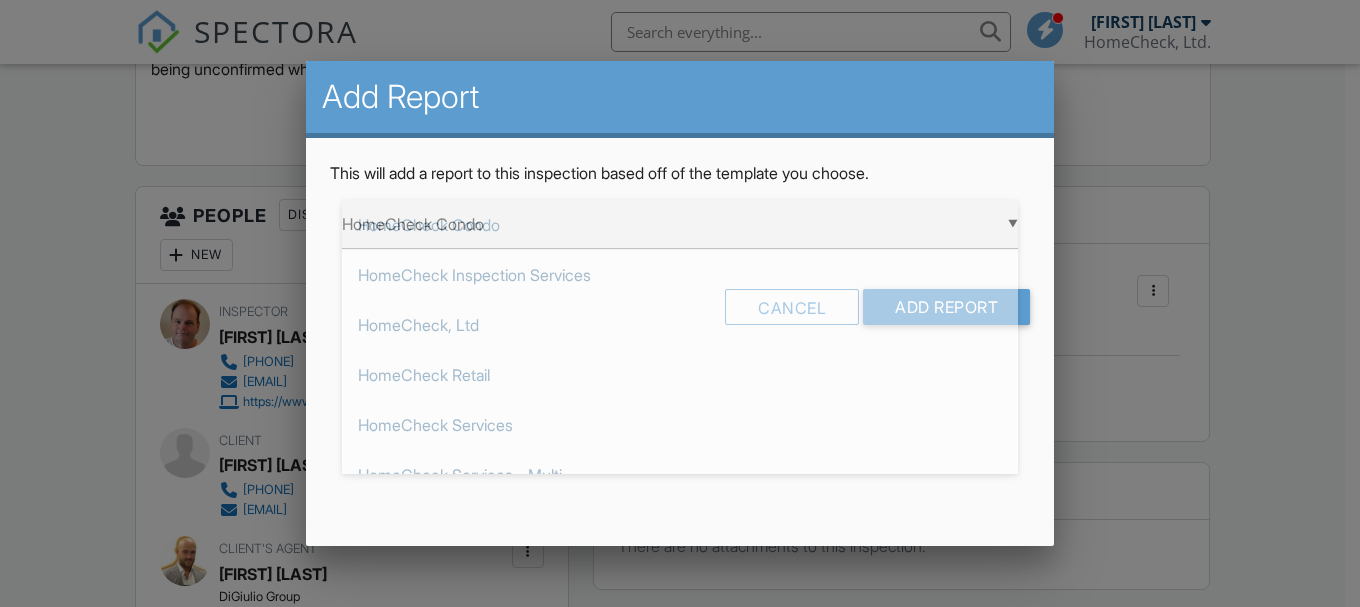 click on "▼ HomeCheck Condo HomeCheck Condo  HomeCheck Inspection Services HomeCheck, Ltd HomeCheck Retail HomeCheck Services HomeCheck Services - Multi HomeCheck Services - NACA InterNACHI Residential  Premium Pool Inspection Working Radon Inspection Lead Paint Inspection NPMA-33 WDI Inspection Report Roof Sewer Main Lateral Video Inspection Structure/Basement Tank Sweep HomeCheck Condo
HomeCheck Inspection Services
HomeCheck, Ltd
HomeCheck Retail
HomeCheck Services
HomeCheck Services - Multi
HomeCheck Services - NACA
InterNACHI Residential
Premium Pool Inspection
Working
Radon Inspection
Lead Paint Inspection
NPMA-33 WDI Inspection Report
Roof
Sewer Main Lateral Video Inspection
Structure/Basement
Tank Sweep" at bounding box center (680, 224) 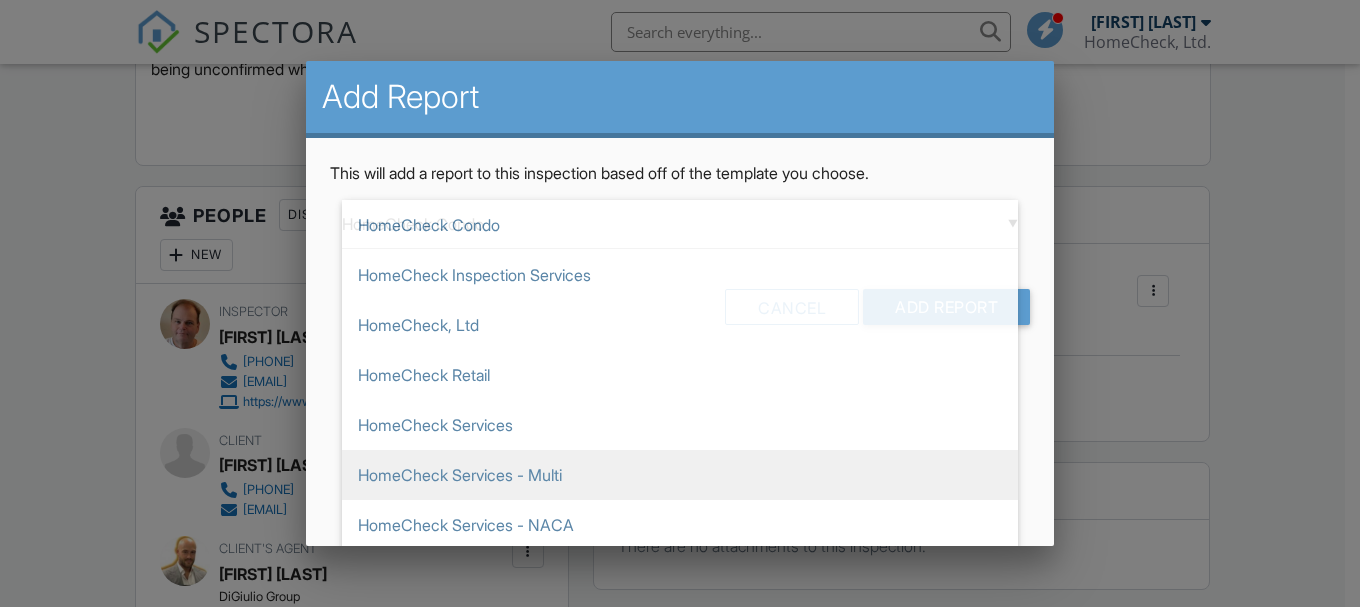 click on "HomeCheck Services - Multi" at bounding box center [680, 475] 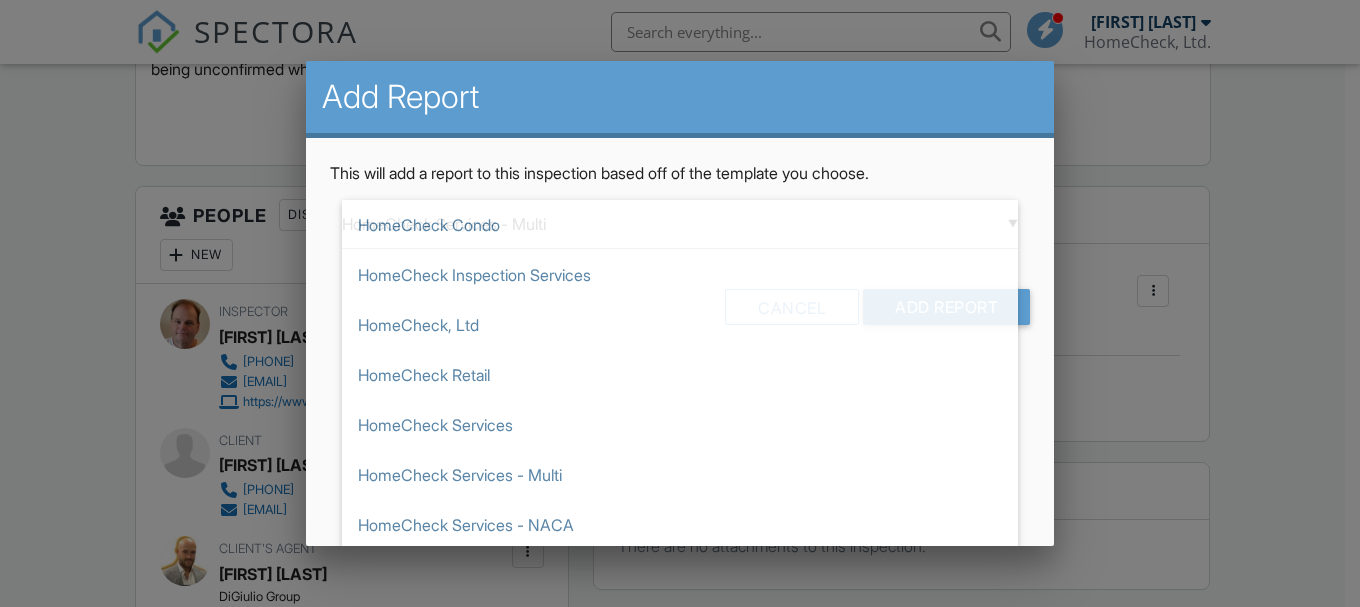 scroll, scrollTop: 200, scrollLeft: 0, axis: vertical 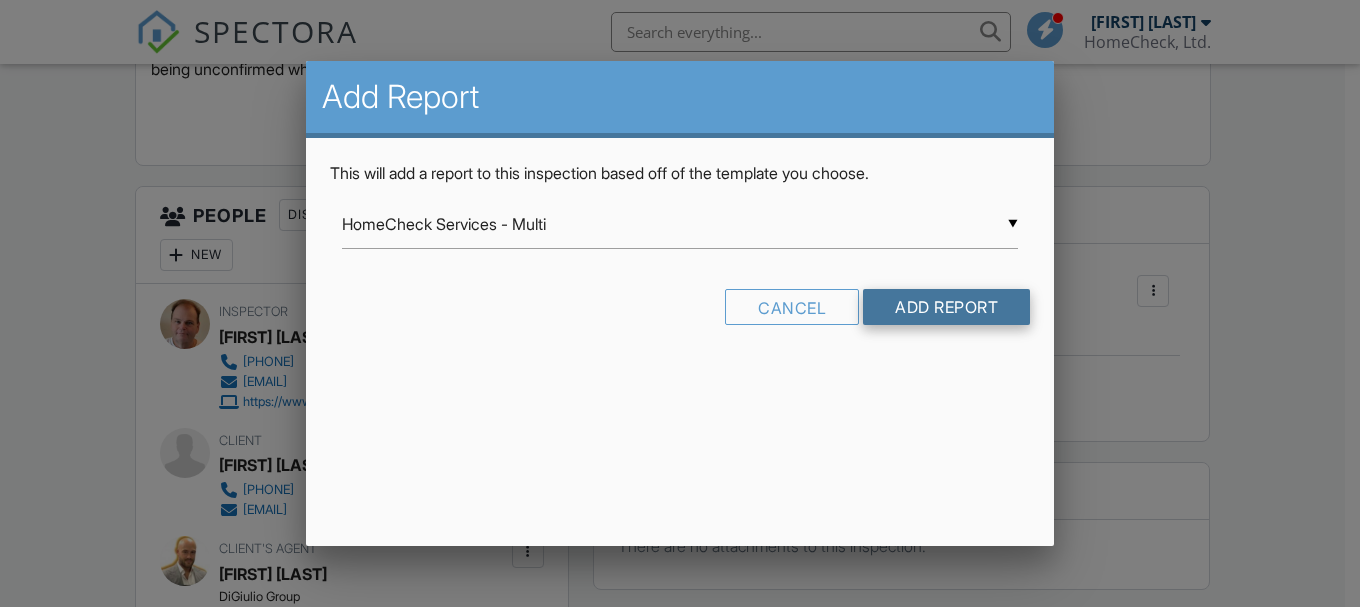click on "Add Report" at bounding box center [946, 307] 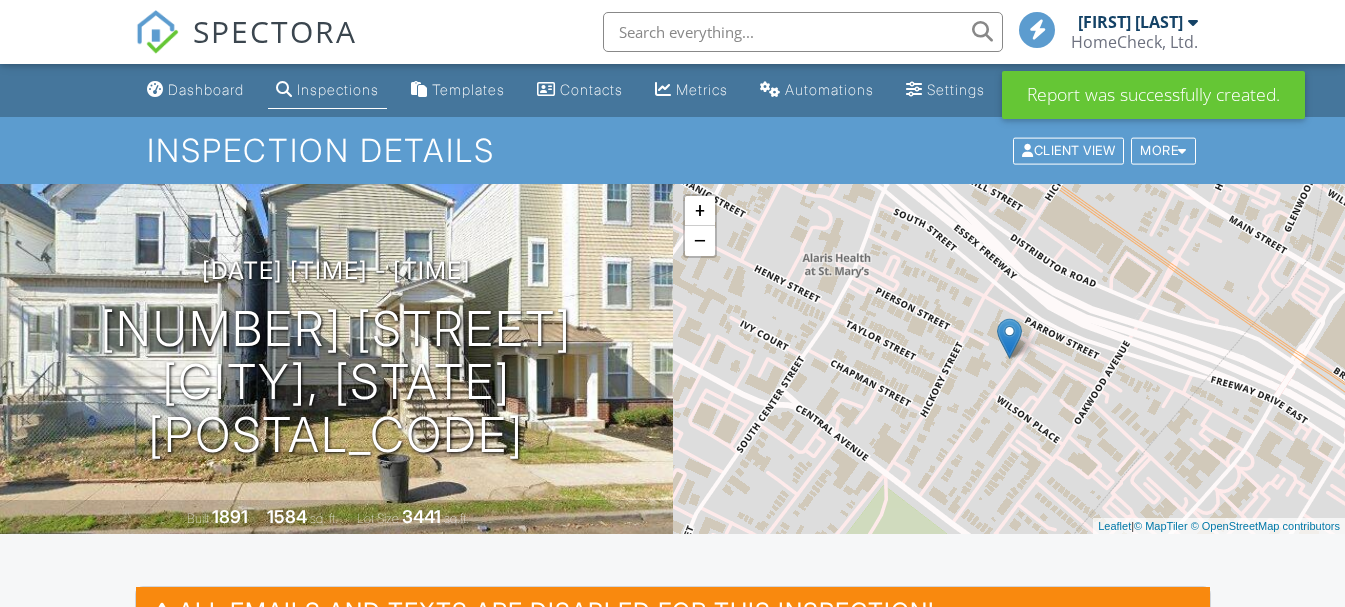 scroll, scrollTop: 0, scrollLeft: 0, axis: both 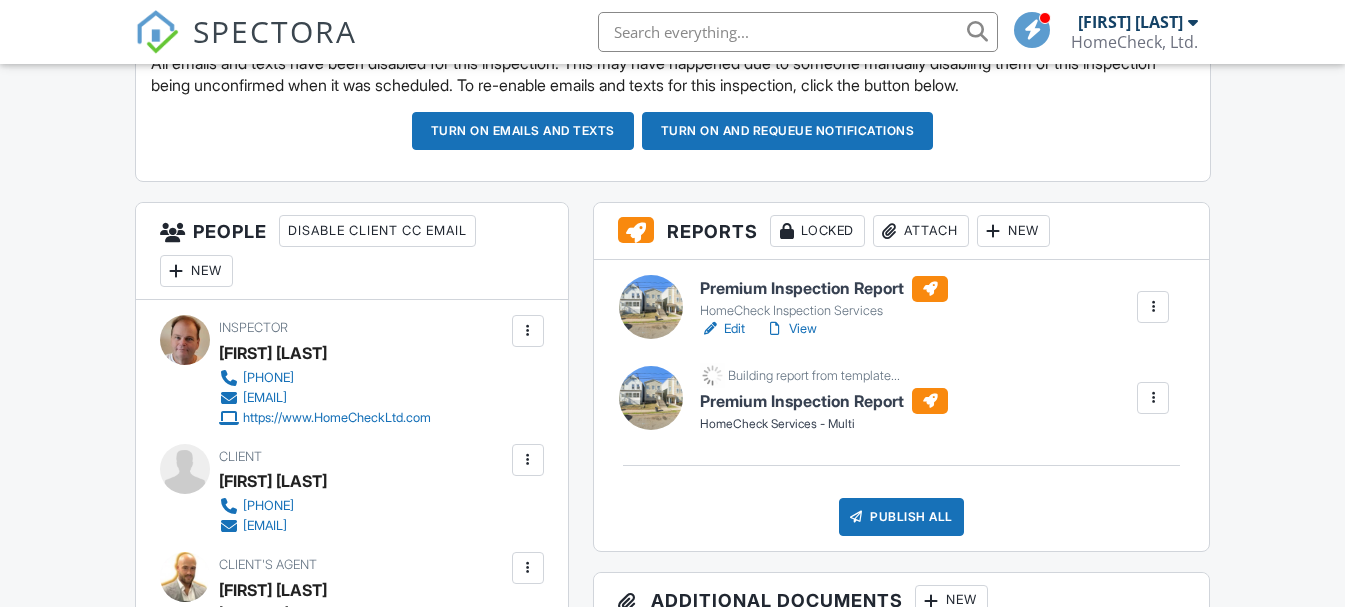 click at bounding box center [1153, 307] 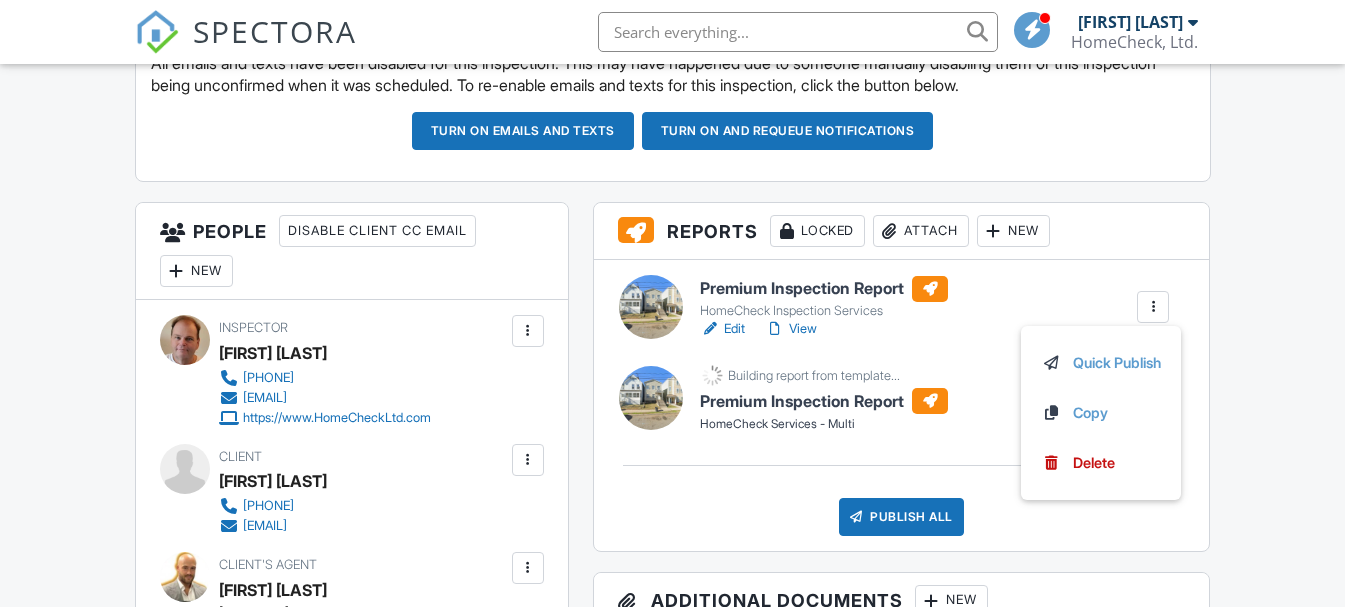 click on "Premium Inspection Report
HomeCheck Inspection Services
Edit
View
Quick Publish
Copy
Delete" at bounding box center [934, 308] 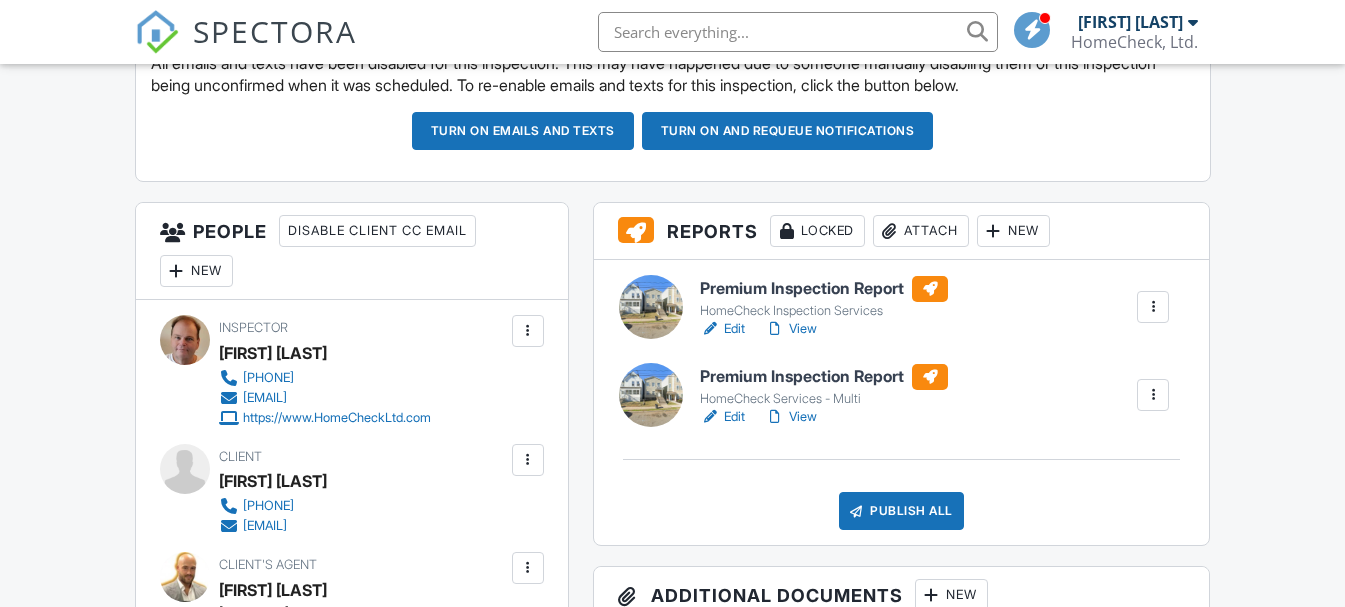 click on "Edit" at bounding box center (722, 329) 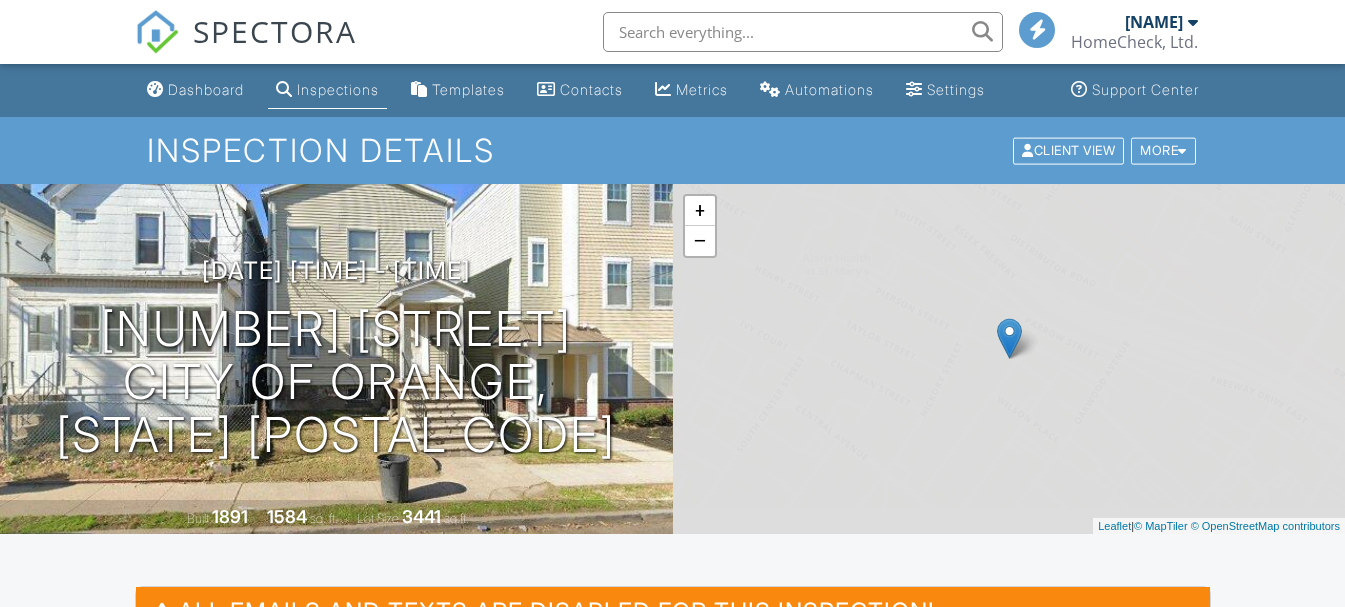 scroll, scrollTop: 0, scrollLeft: 0, axis: both 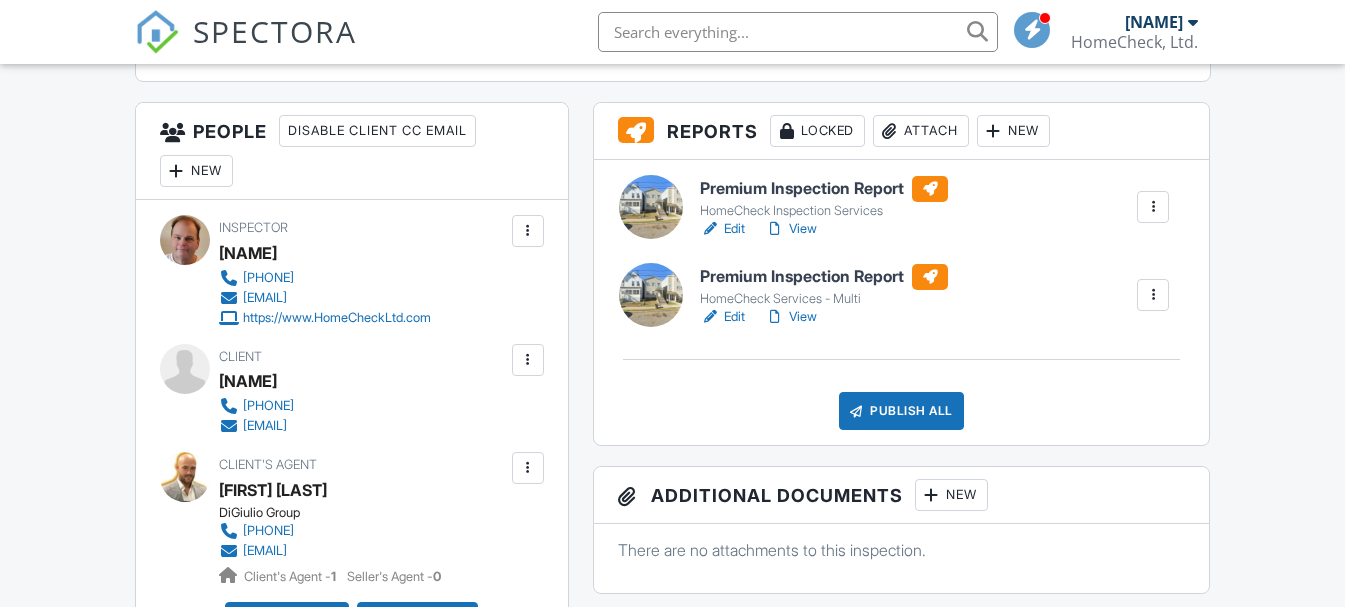 click at bounding box center (1153, 207) 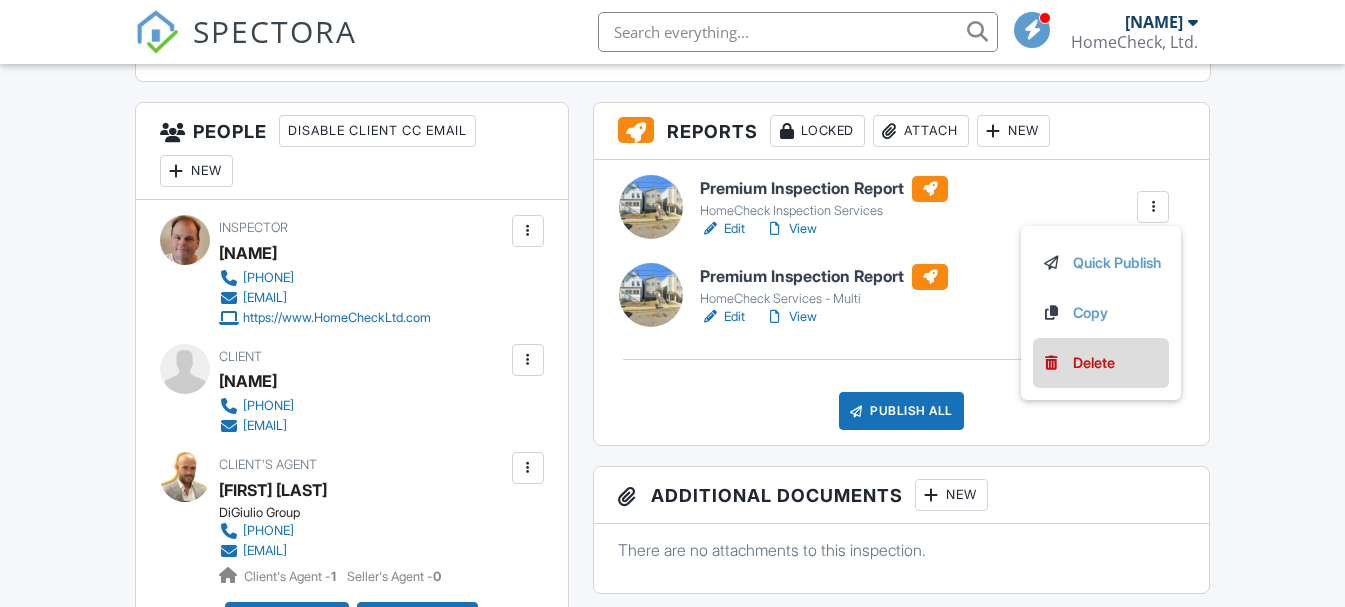 click on "Delete" at bounding box center (1094, 363) 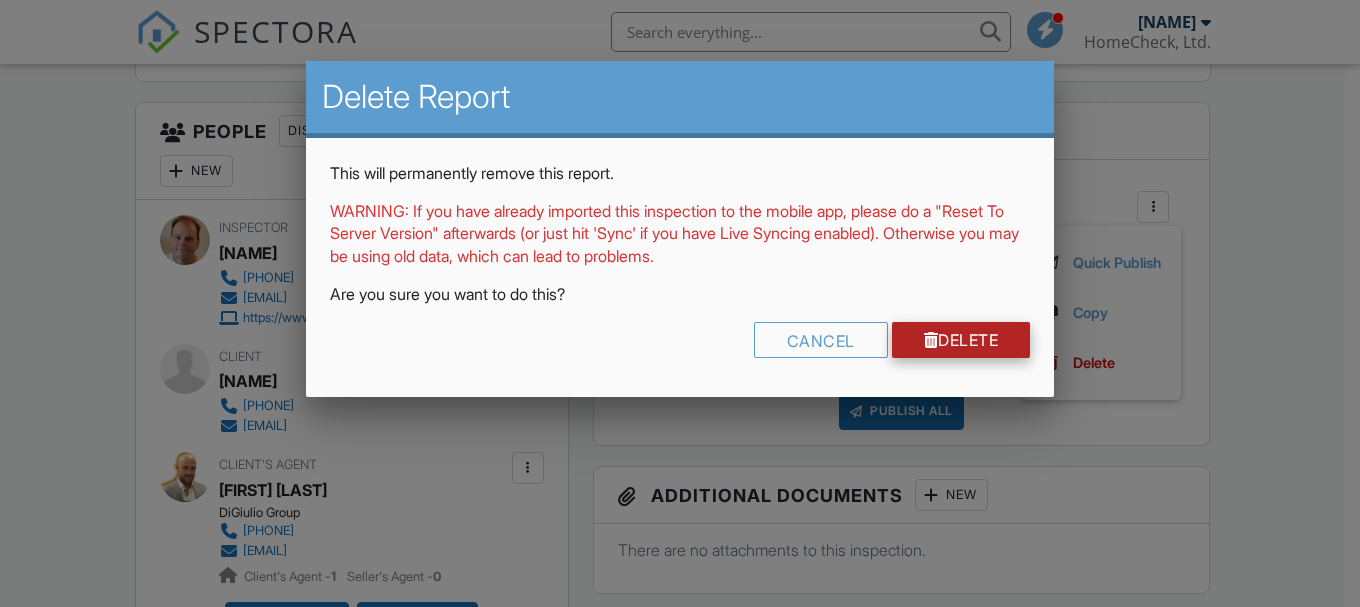 click on "Delete" at bounding box center (961, 340) 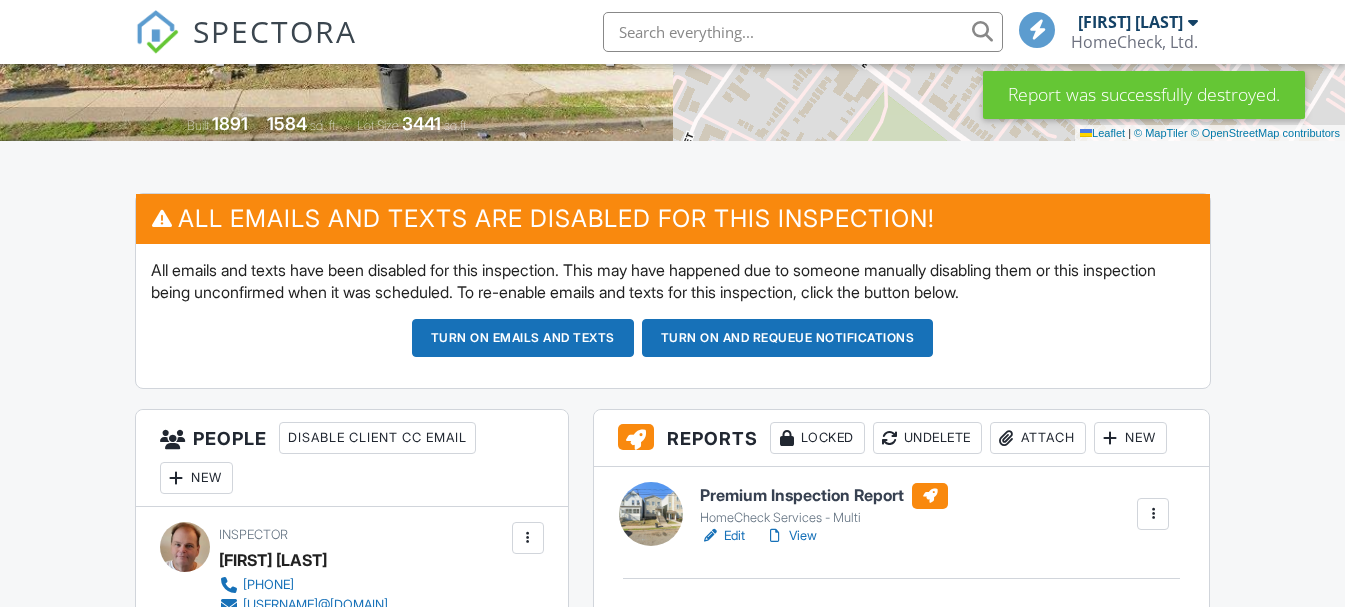 scroll, scrollTop: 0, scrollLeft: 0, axis: both 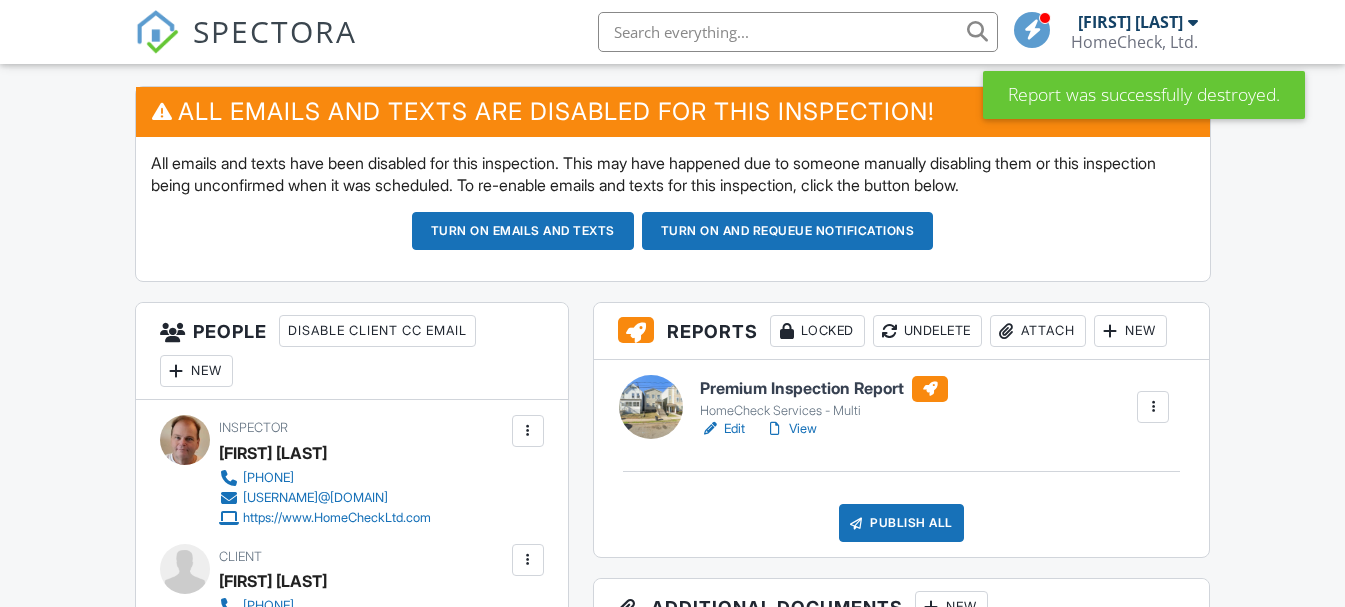 click at bounding box center [1111, 331] 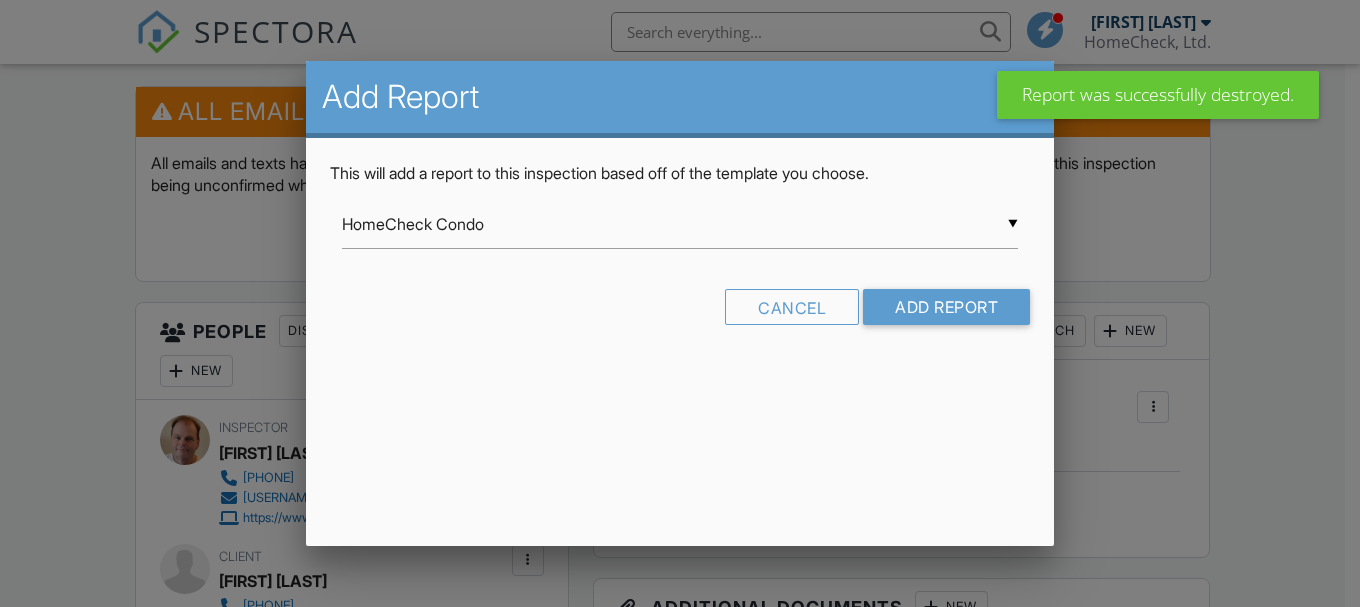 click at bounding box center [680, 279] 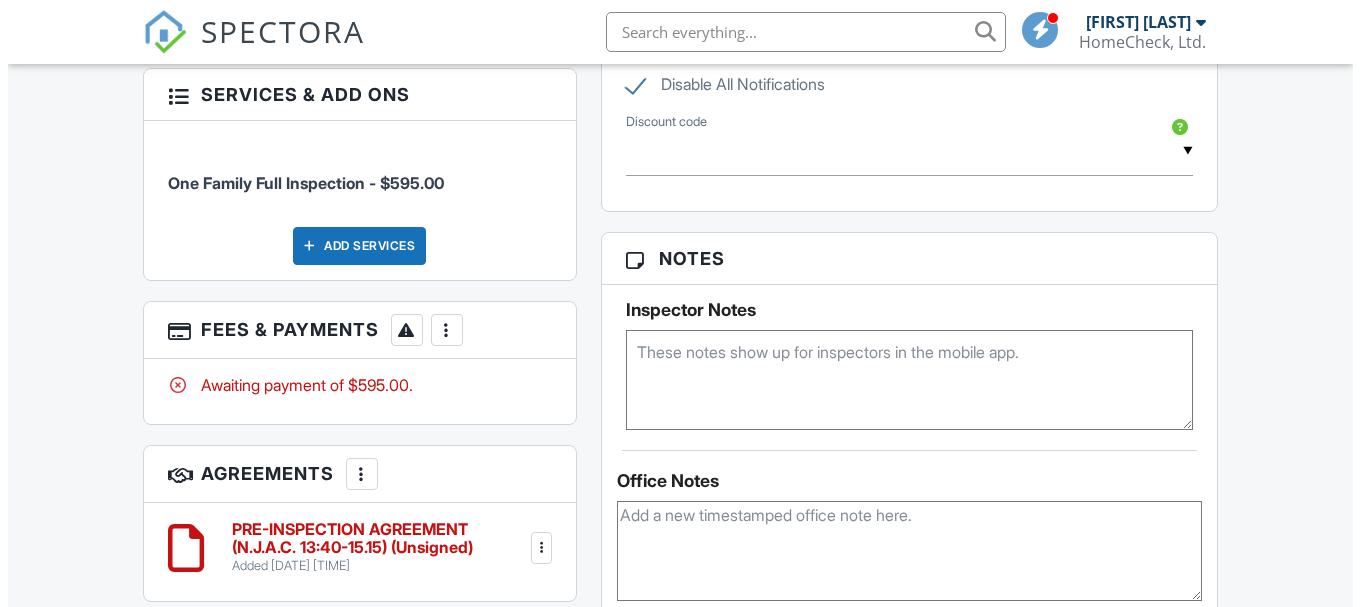 scroll, scrollTop: 1300, scrollLeft: 0, axis: vertical 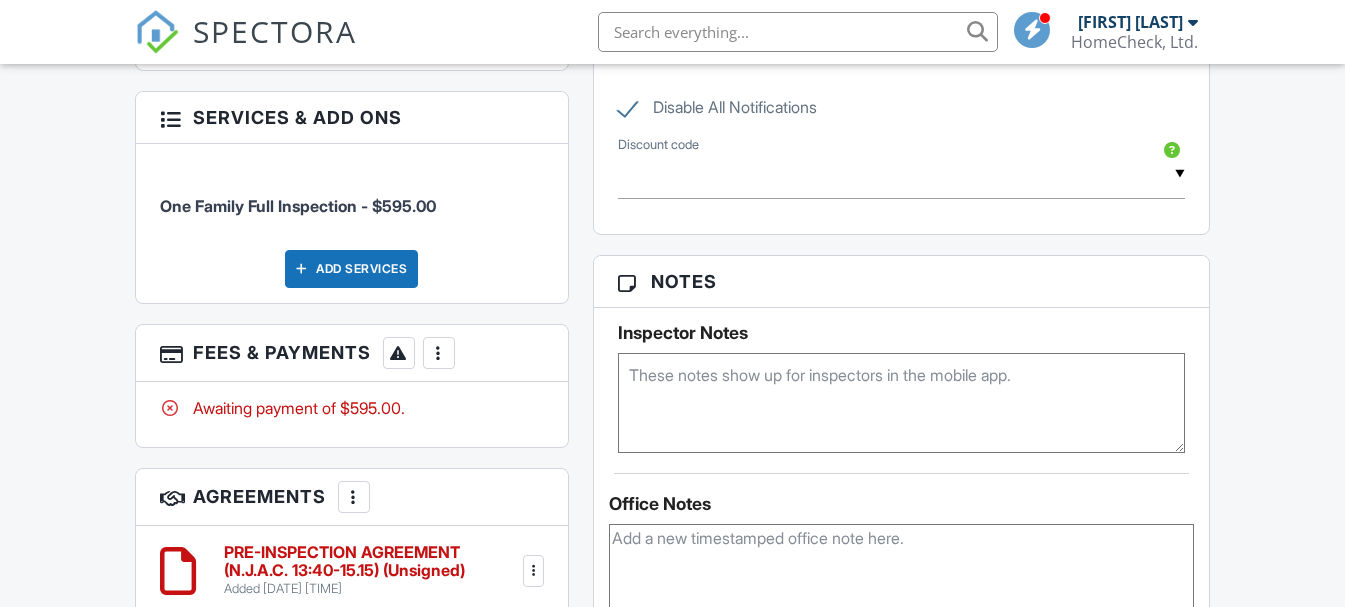click at bounding box center (439, 353) 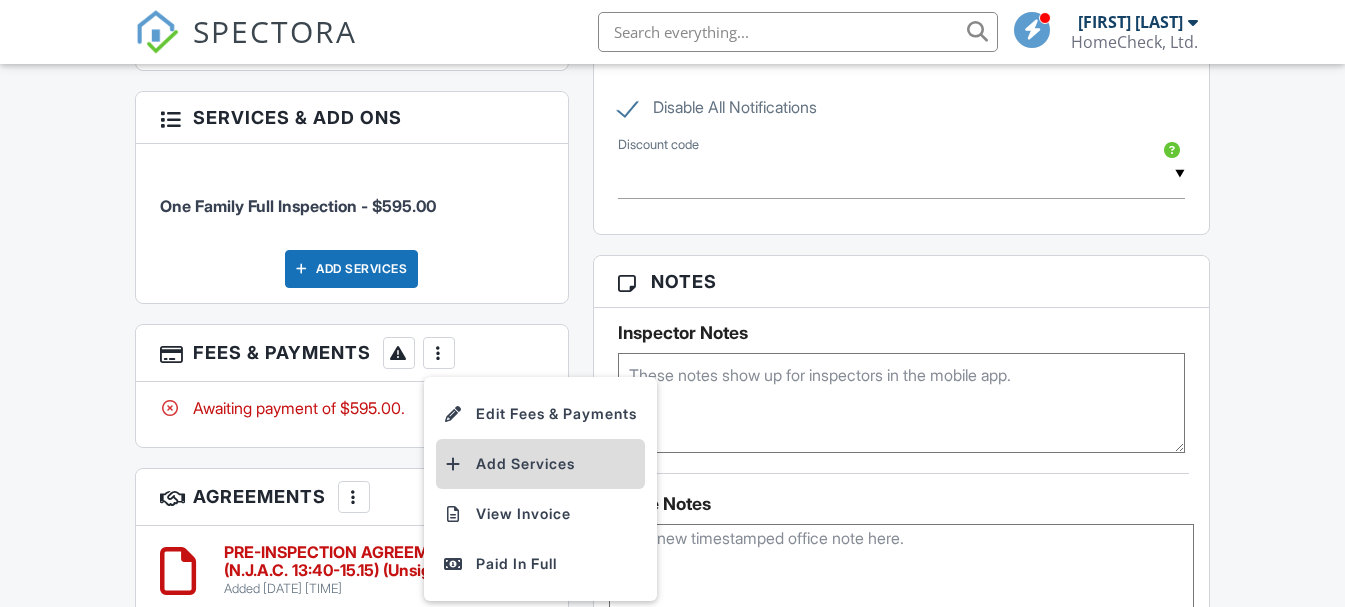 click on "Add Services" at bounding box center [540, 464] 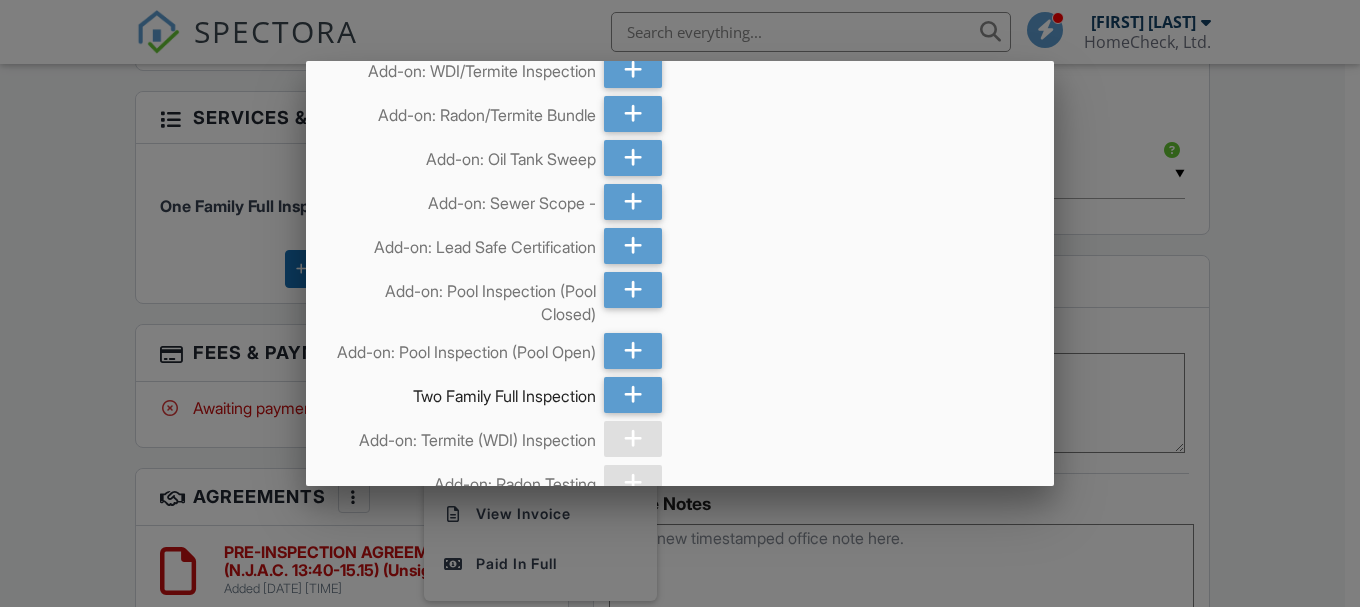 scroll, scrollTop: 600, scrollLeft: 0, axis: vertical 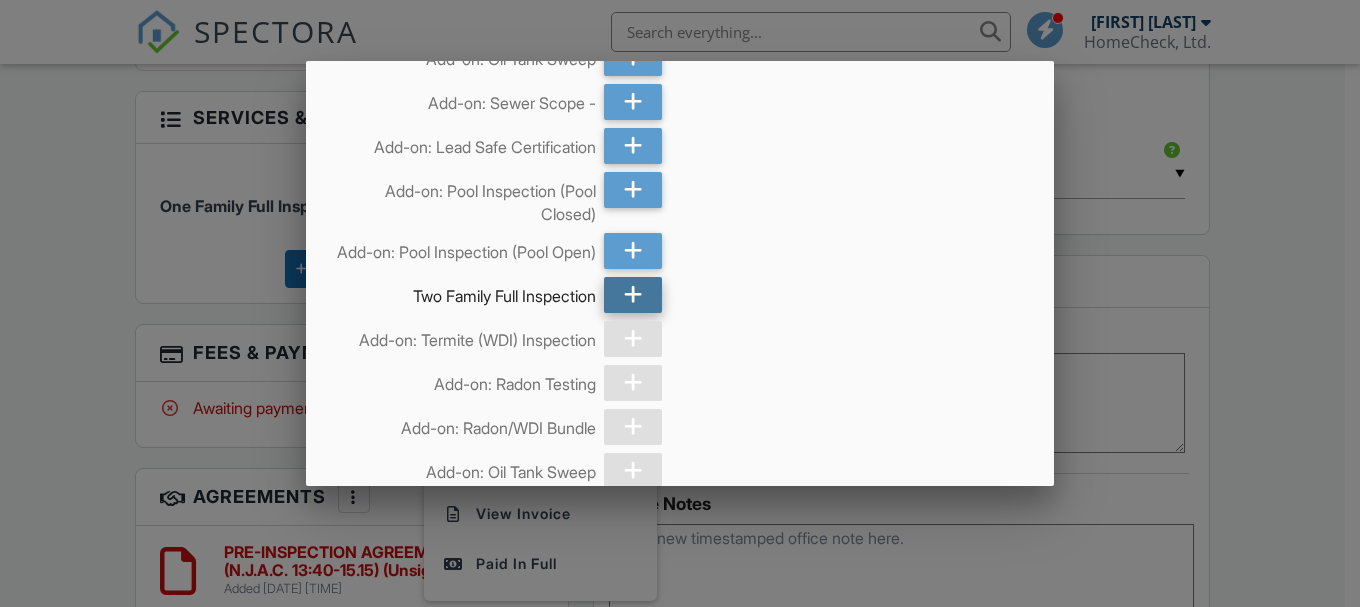 click at bounding box center (633, 295) 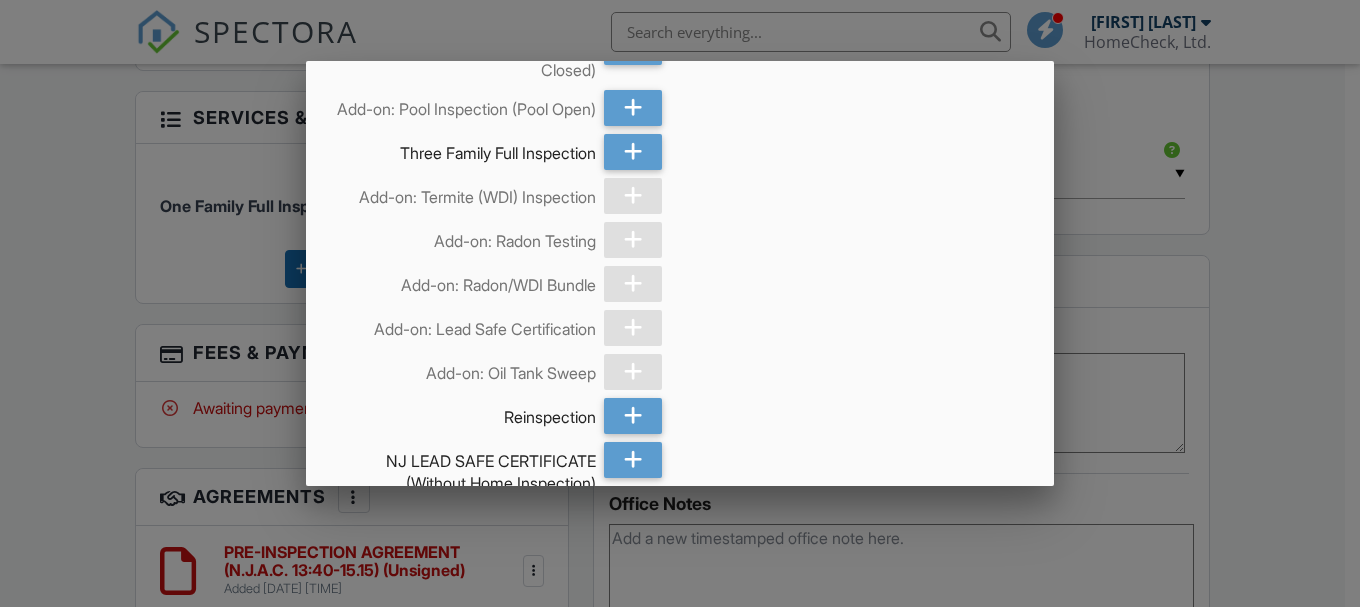 scroll, scrollTop: 1500, scrollLeft: 0, axis: vertical 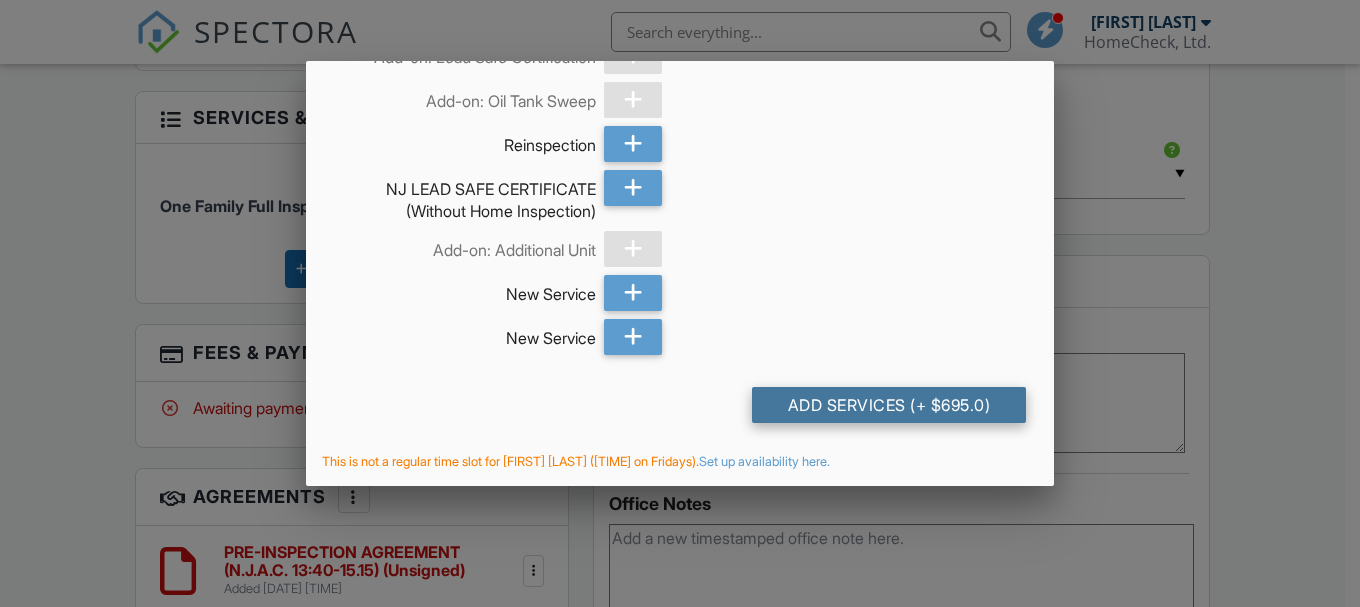 click on "Add Services
(+ $695.0)" at bounding box center (889, 405) 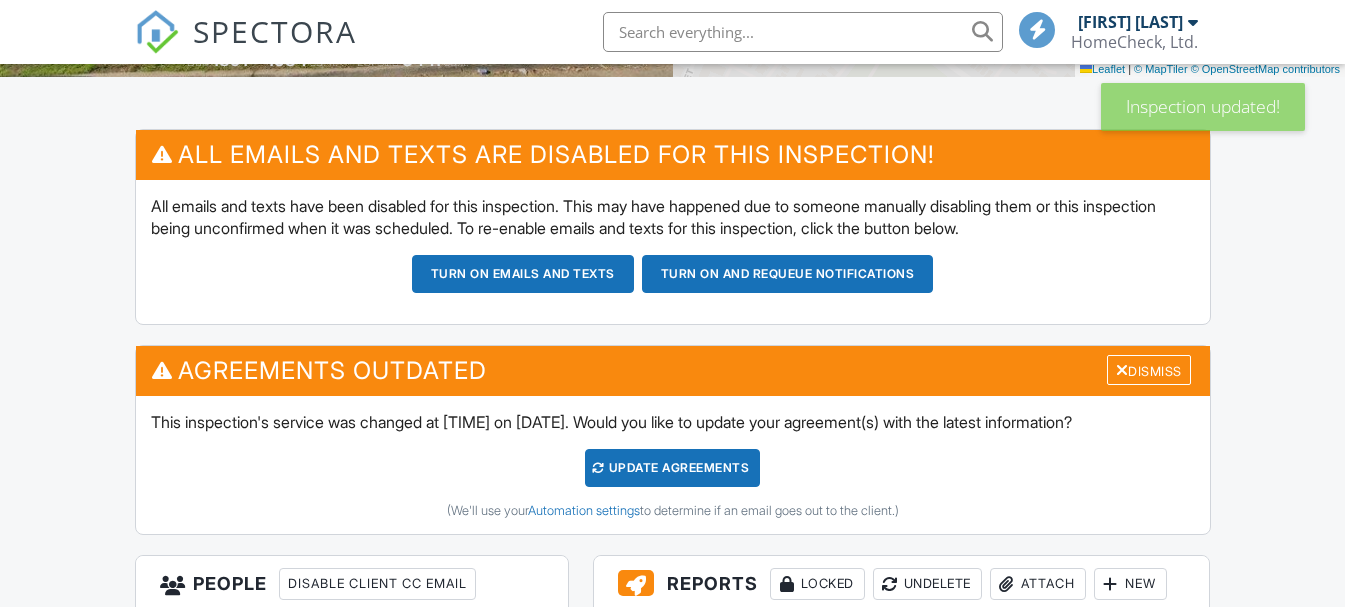 scroll, scrollTop: 0, scrollLeft: 0, axis: both 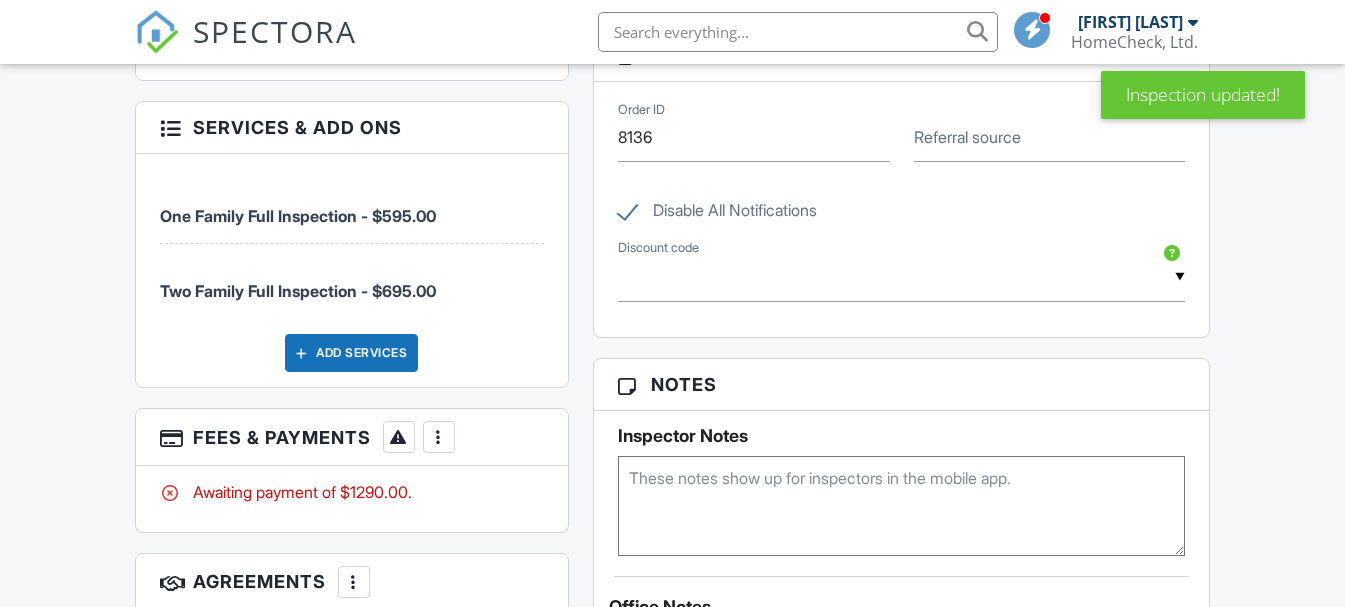 click at bounding box center [439, 437] 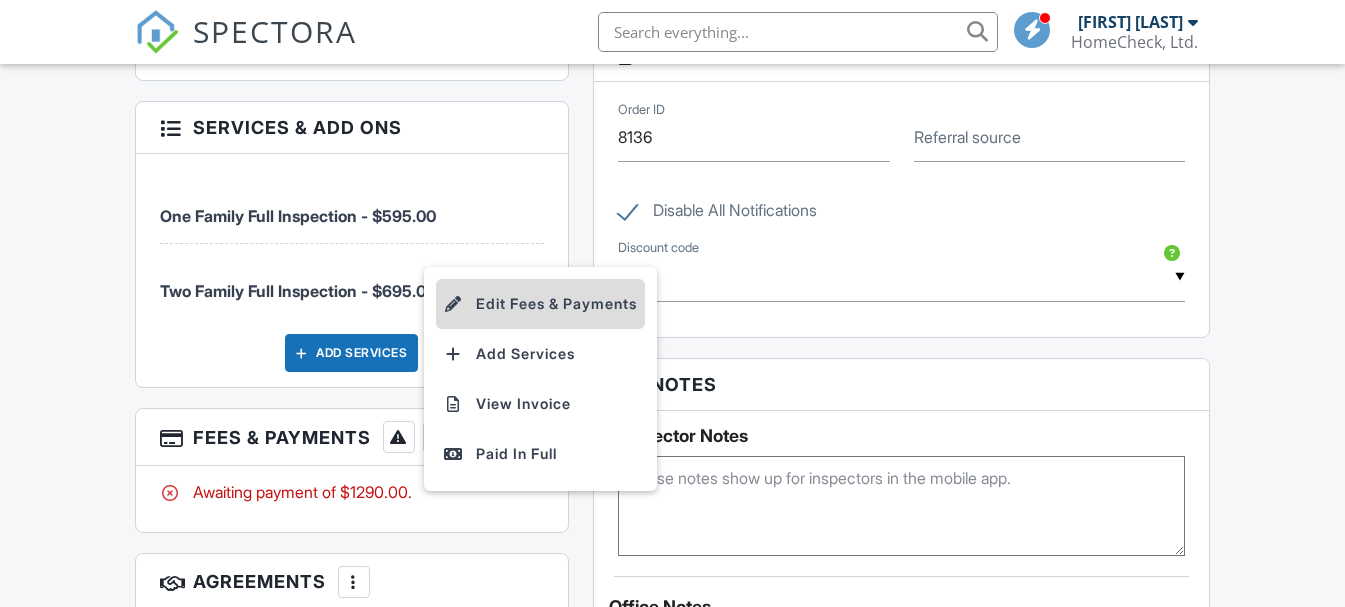 click on "Edit Fees & Payments" at bounding box center [540, 304] 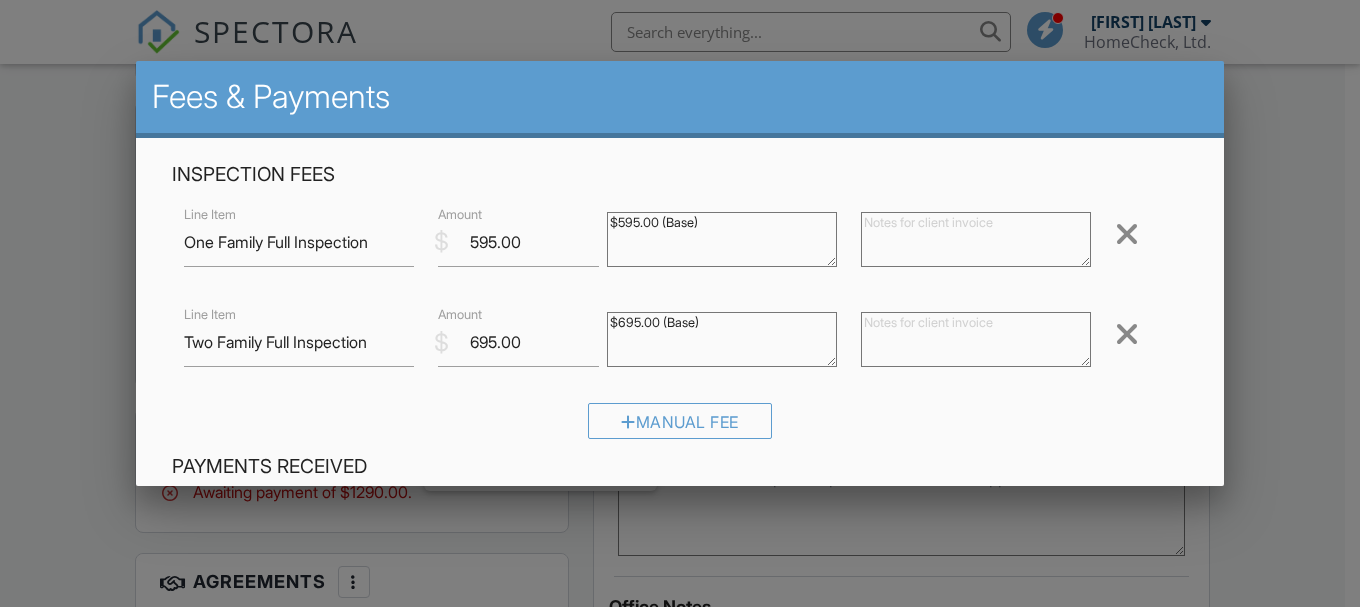 click at bounding box center [1127, 234] 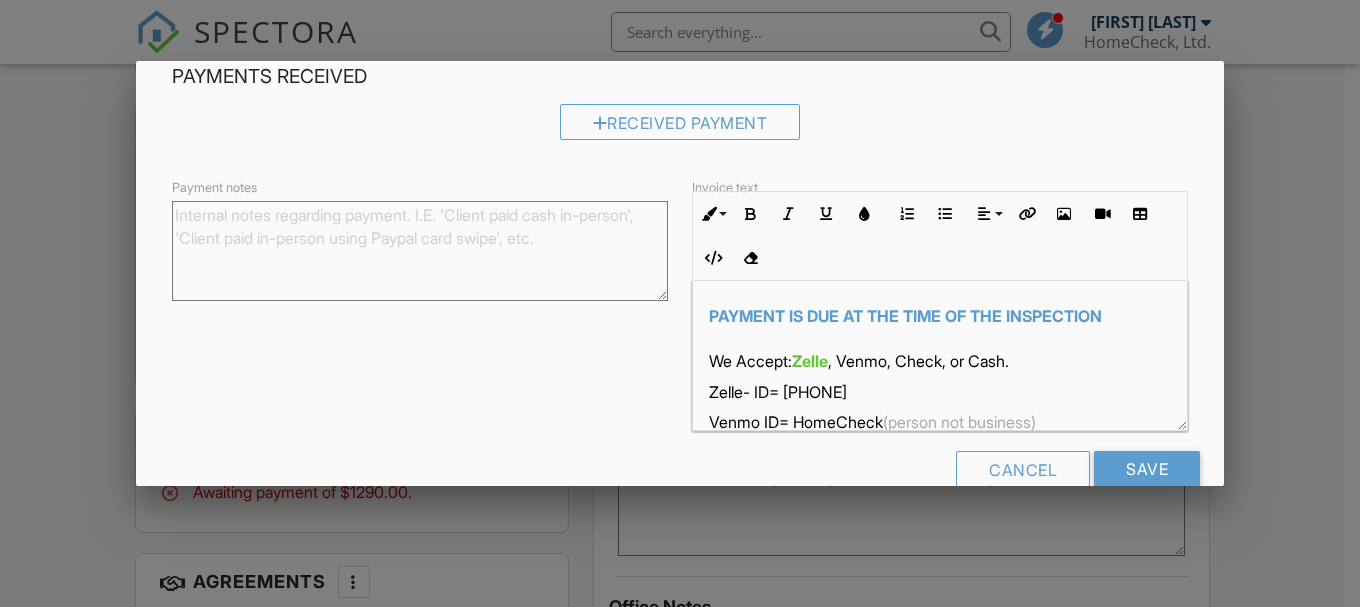 scroll, scrollTop: 300, scrollLeft: 0, axis: vertical 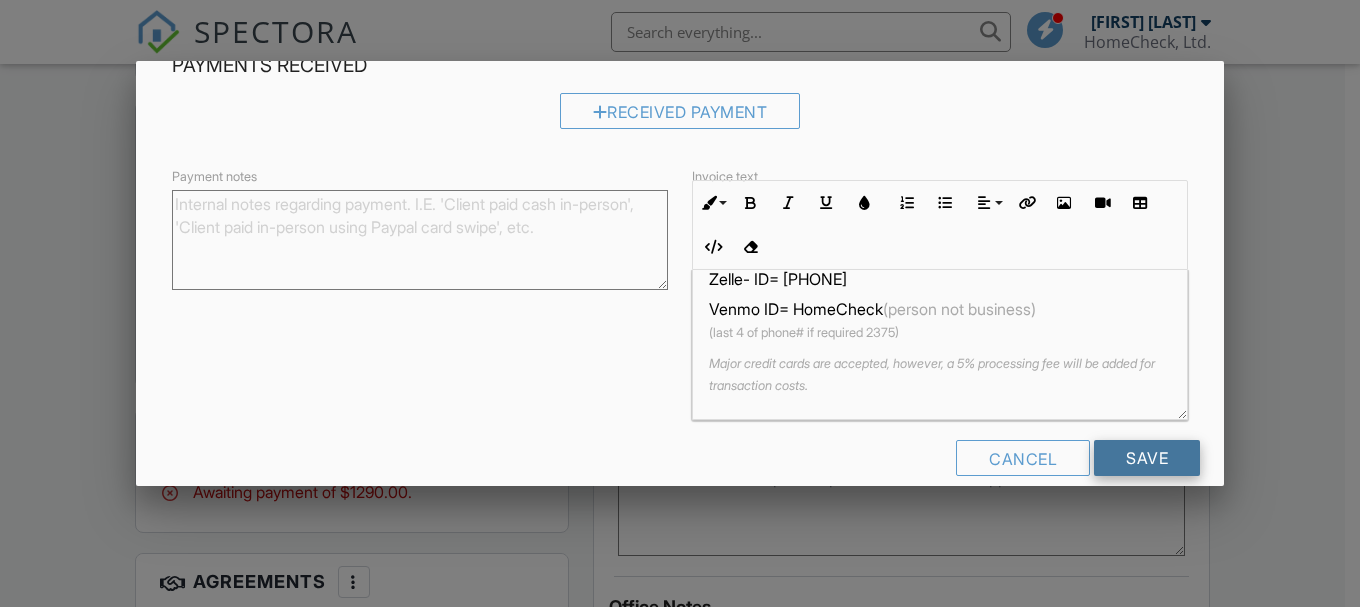 click on "Save" at bounding box center (1147, 458) 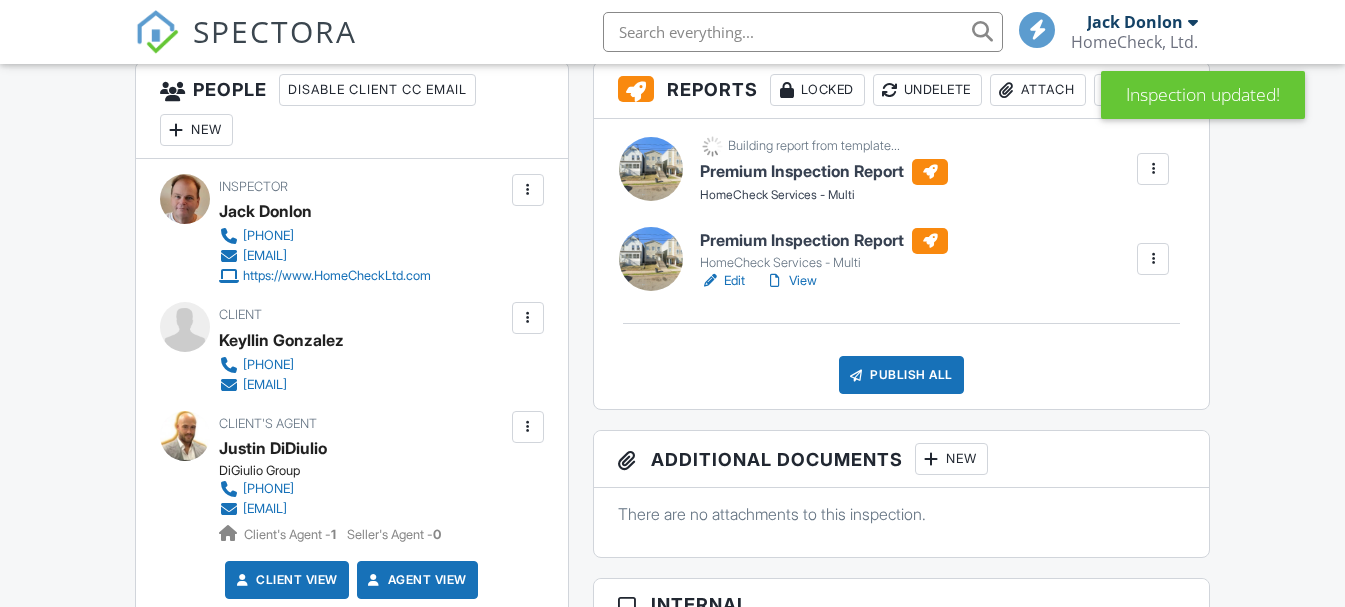 scroll, scrollTop: 1200, scrollLeft: 0, axis: vertical 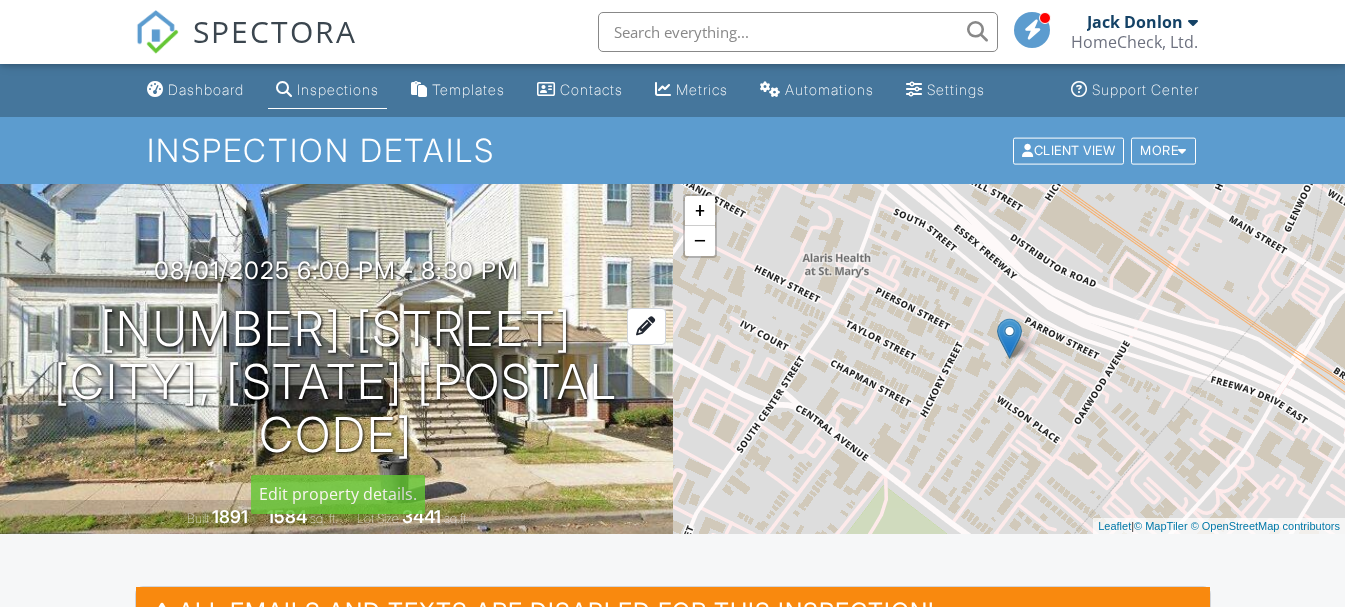 click at bounding box center (646, 326) 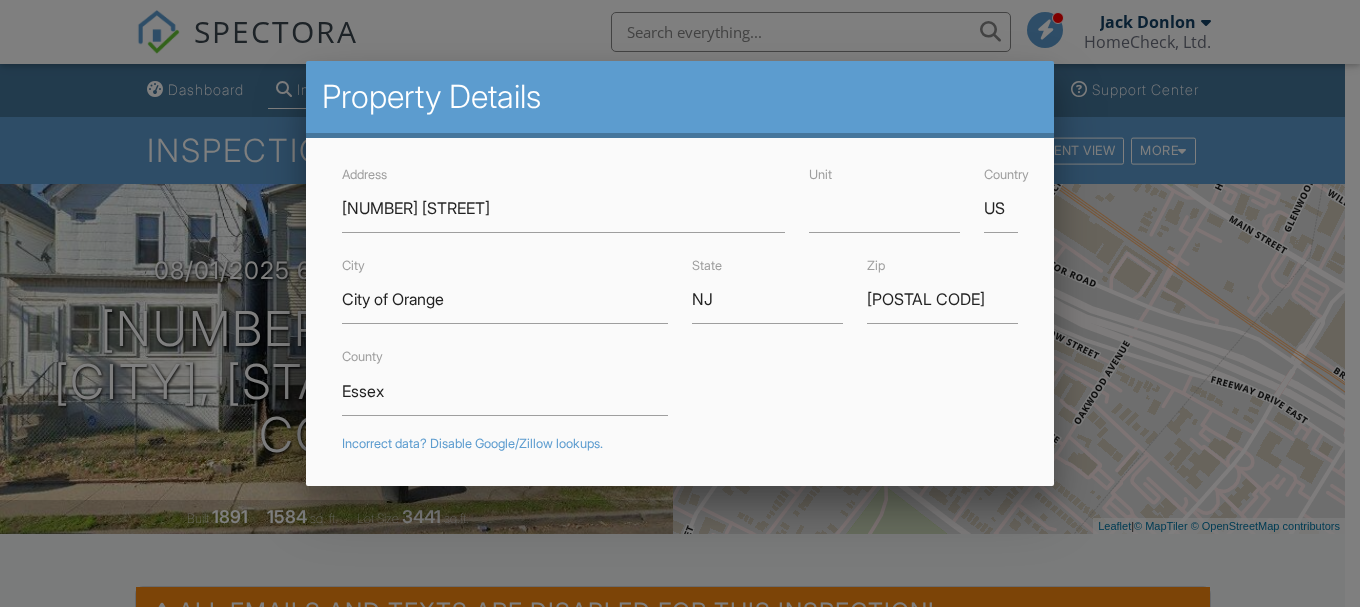 click at bounding box center [680, 279] 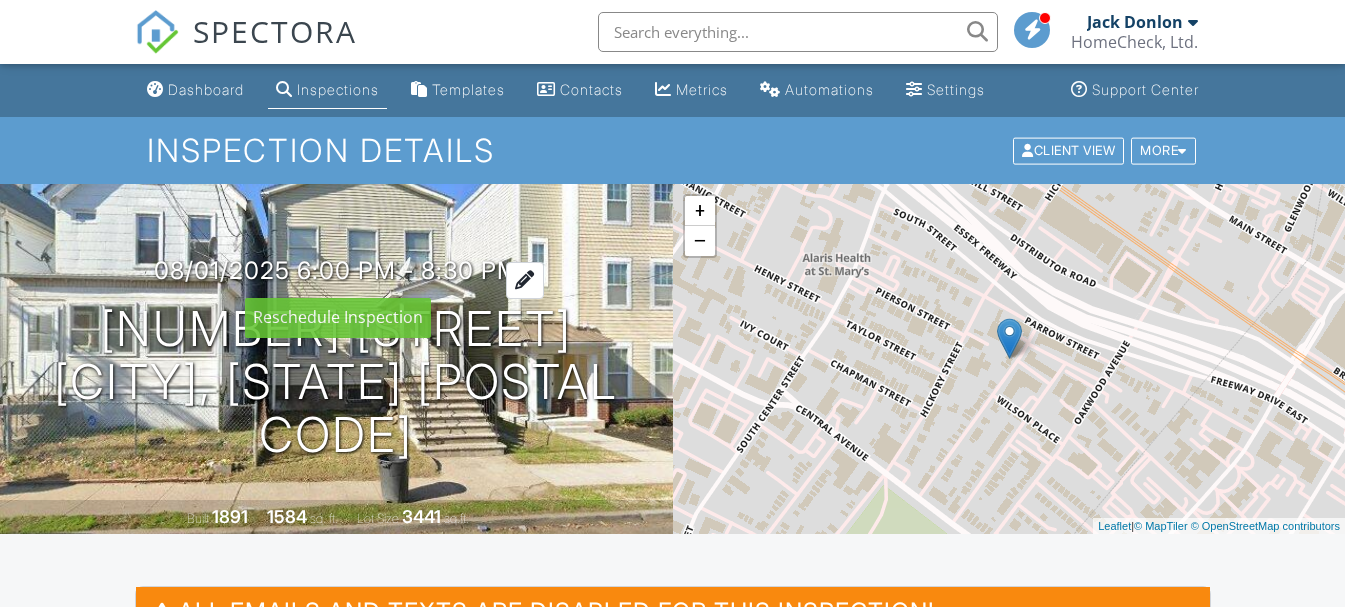 click on "08/01/2025  6:00 pm
- 8:30 pm" at bounding box center [336, 270] 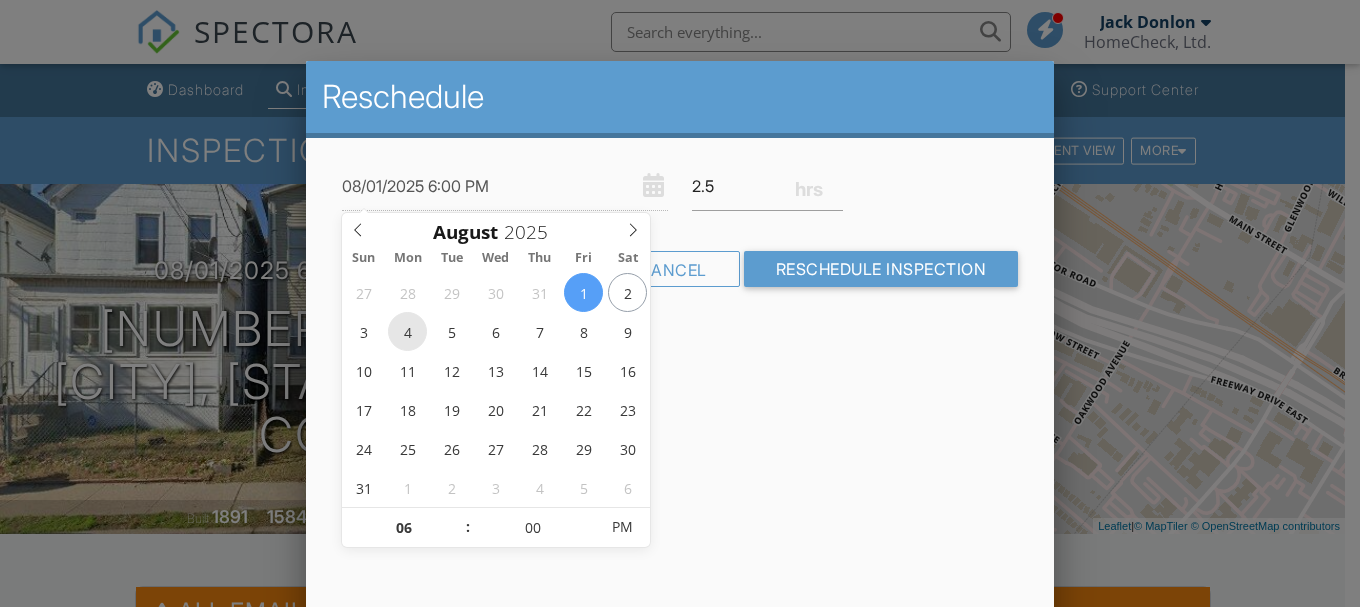 type on "08/04/2025 6:00 PM" 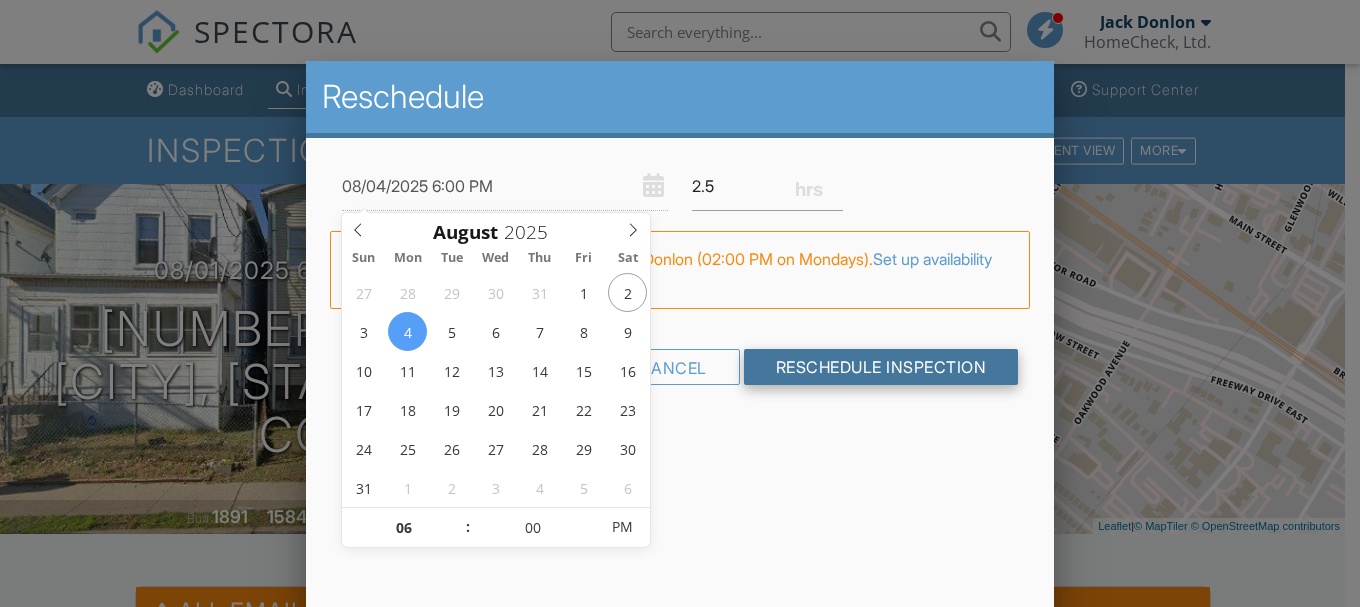 click on "Reschedule Inspection" at bounding box center (881, 367) 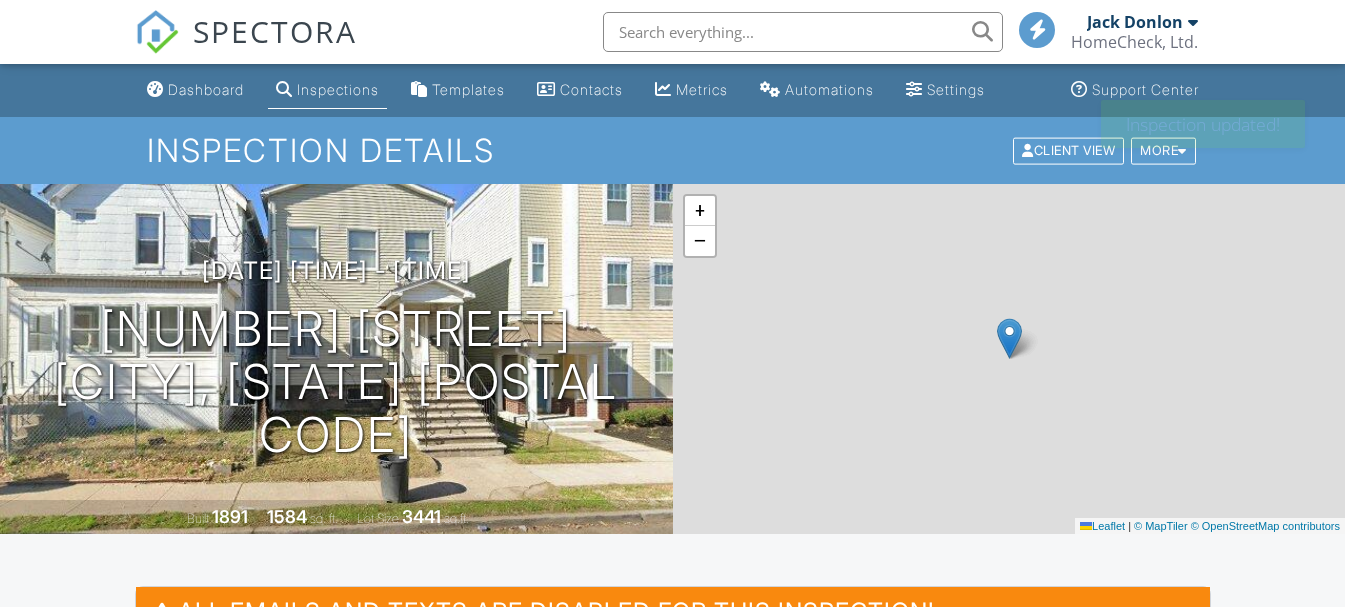 scroll, scrollTop: 0, scrollLeft: 0, axis: both 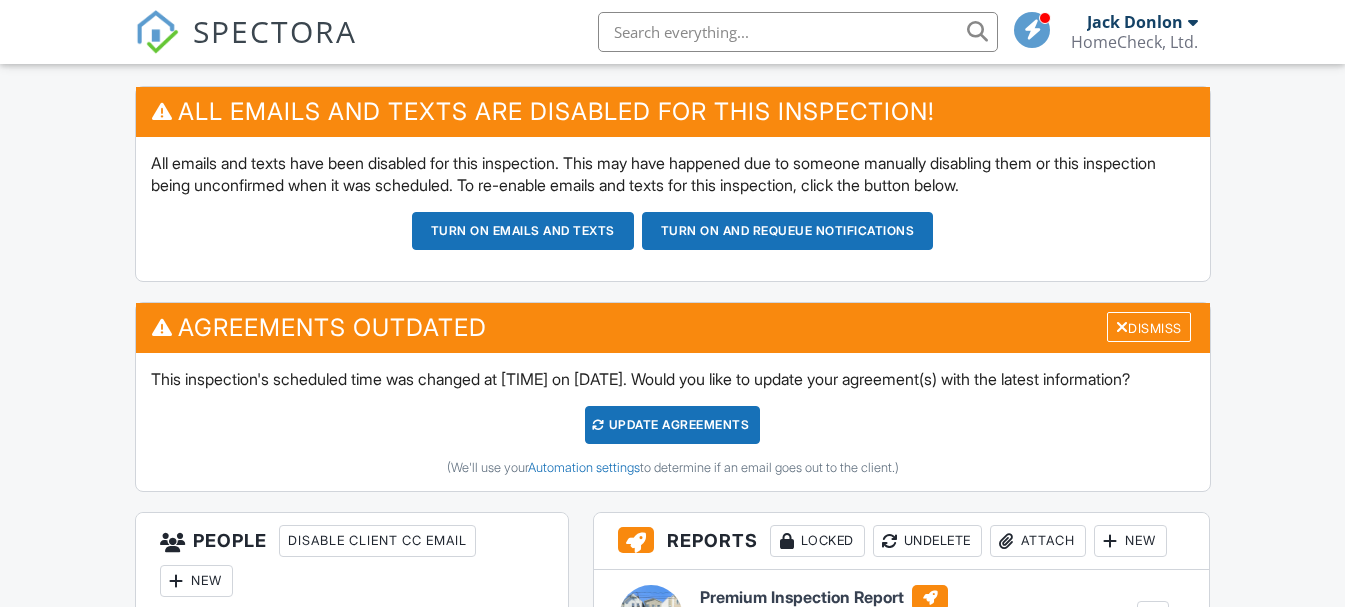 click on "Update Agreements" at bounding box center (672, 425) 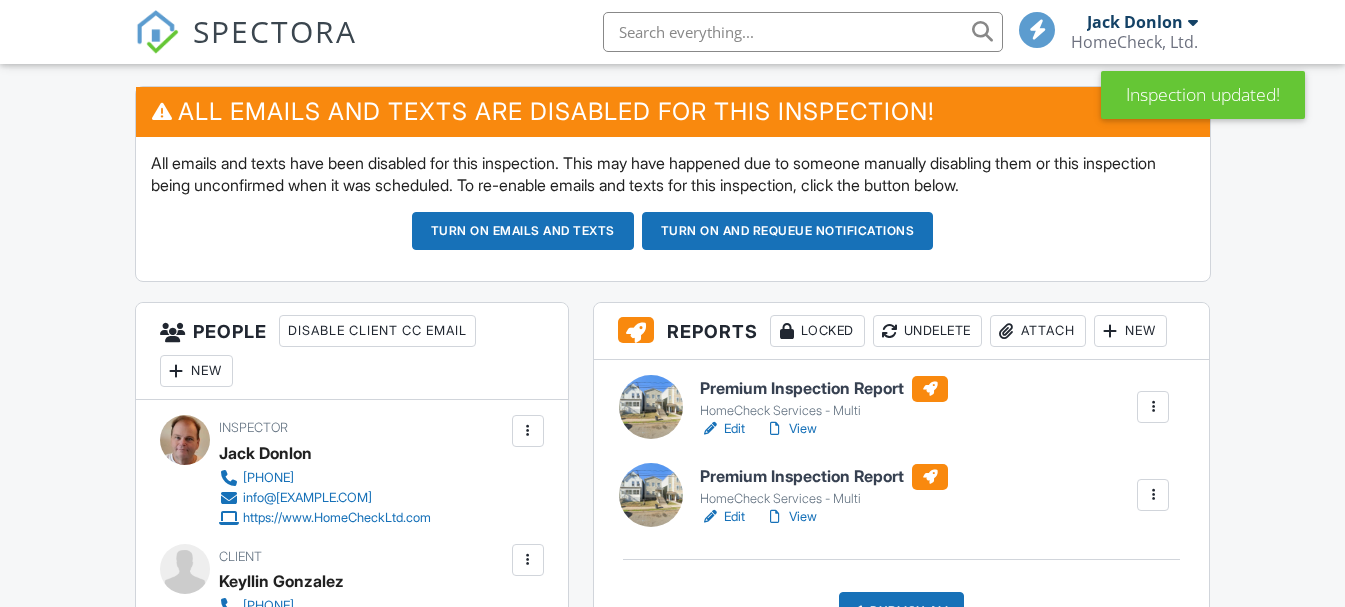 scroll, scrollTop: 500, scrollLeft: 0, axis: vertical 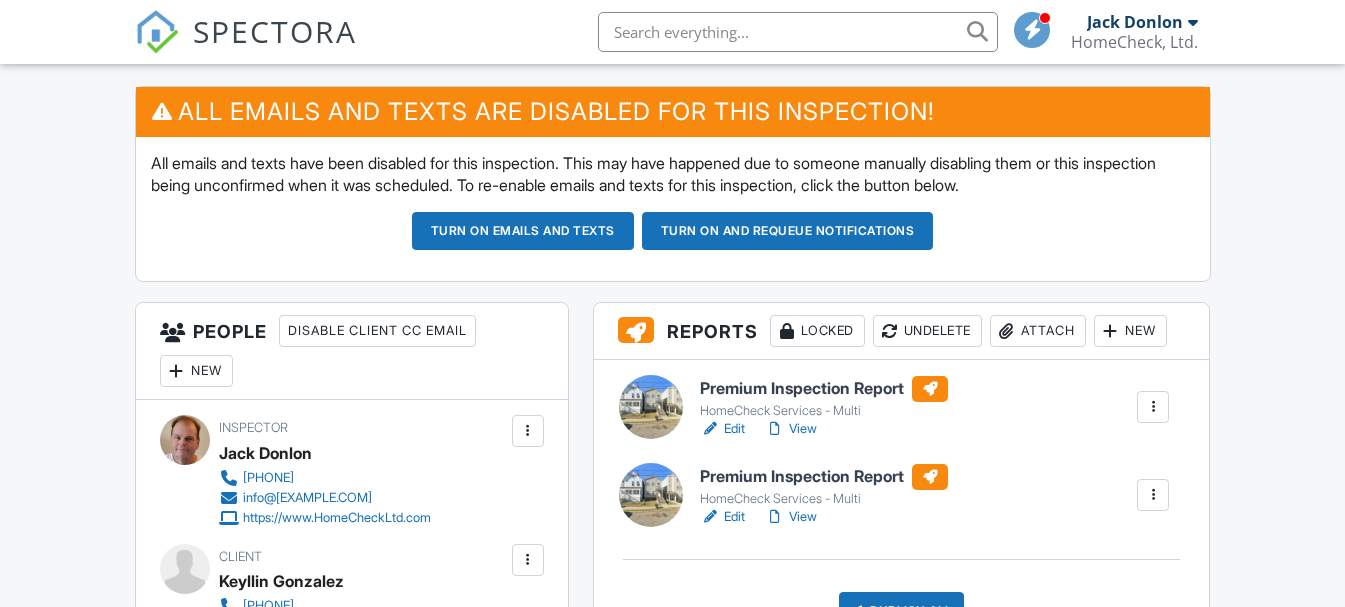 click on "Turn on emails and texts" at bounding box center (523, 231) 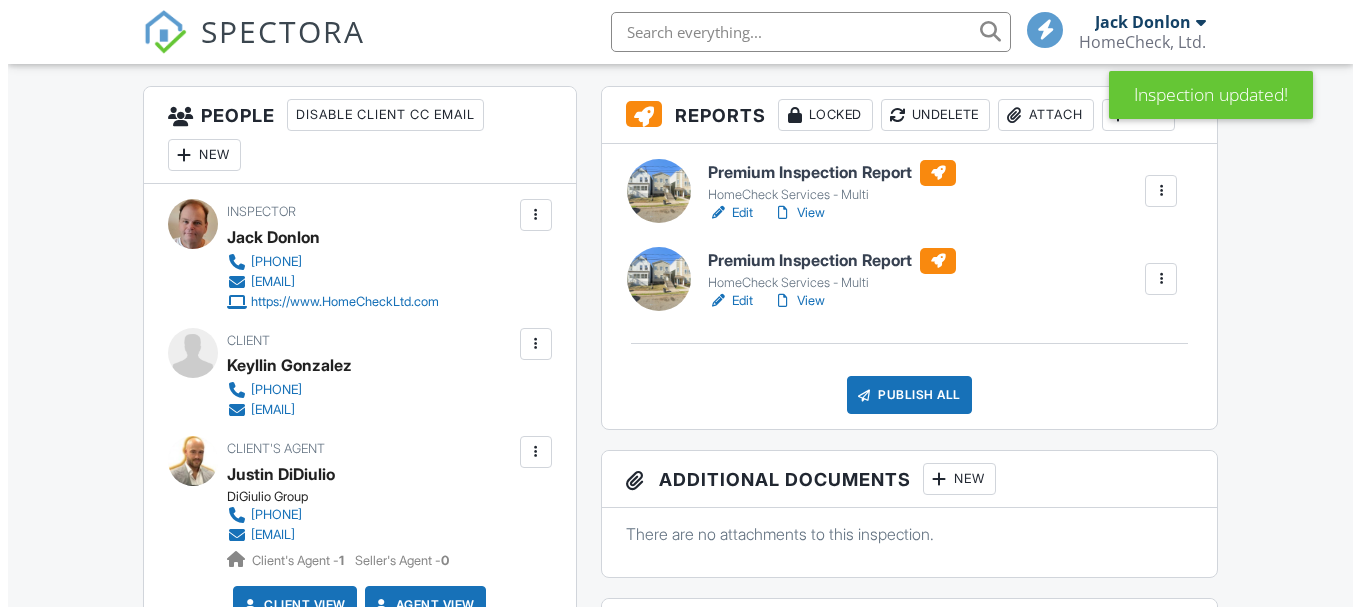 scroll, scrollTop: 0, scrollLeft: 0, axis: both 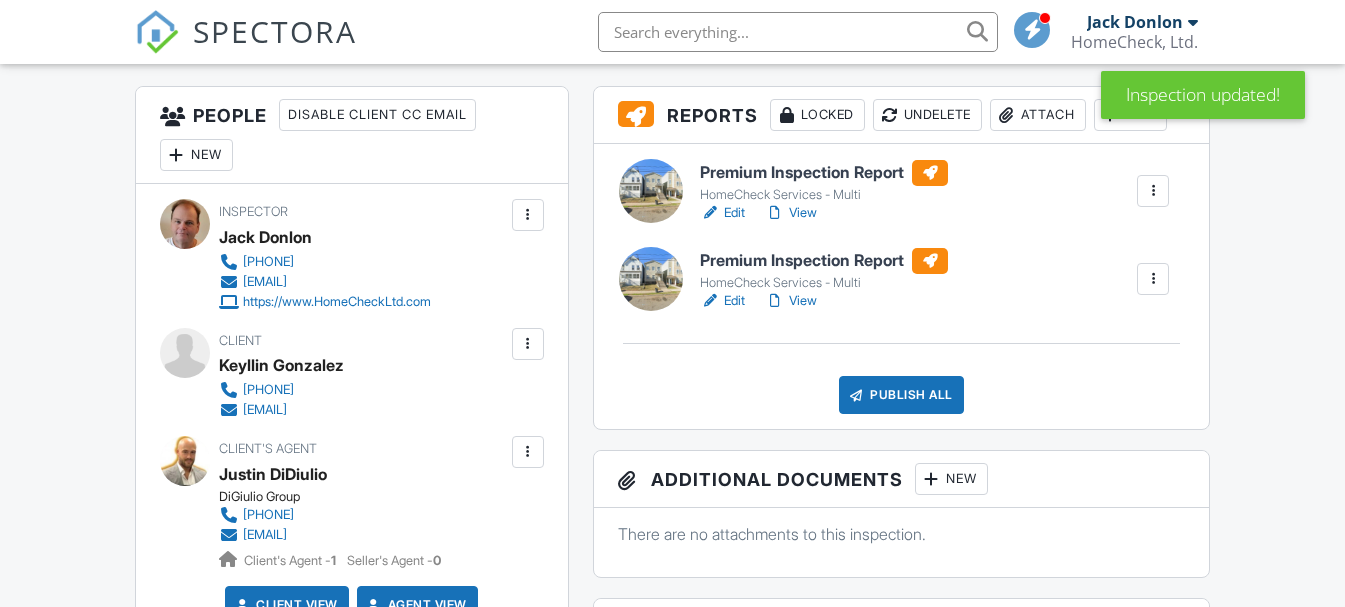 click at bounding box center (1153, 279) 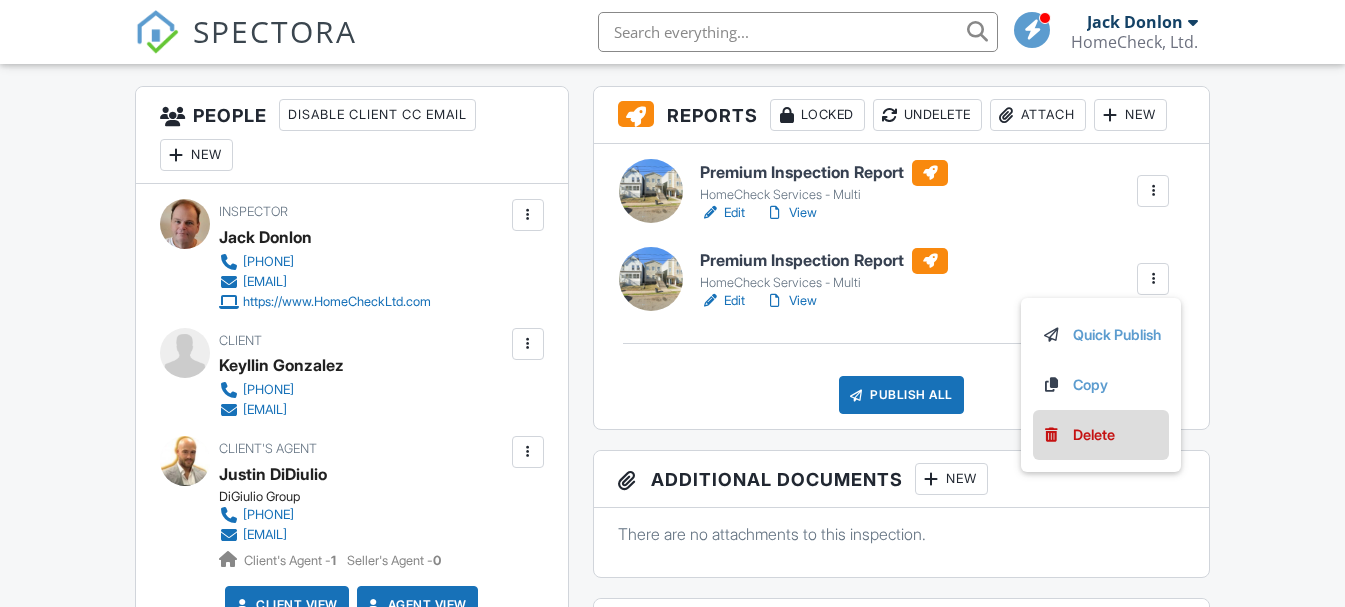 click on "Delete" at bounding box center [1094, 435] 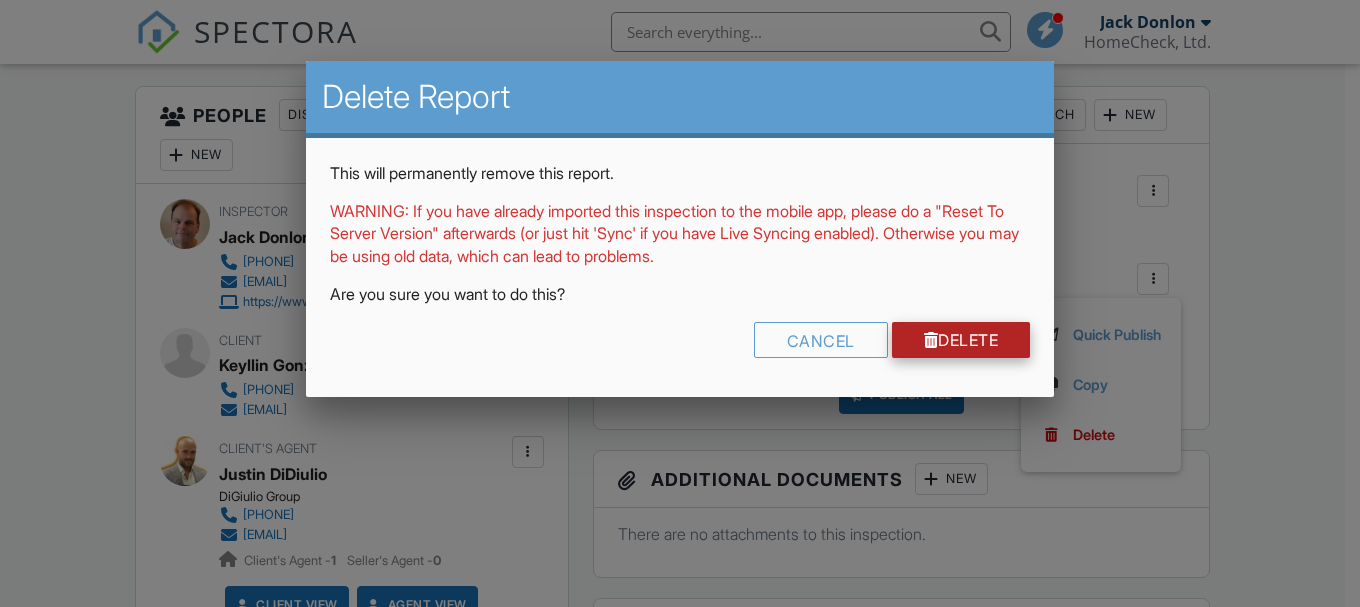 click on "Delete" at bounding box center (961, 340) 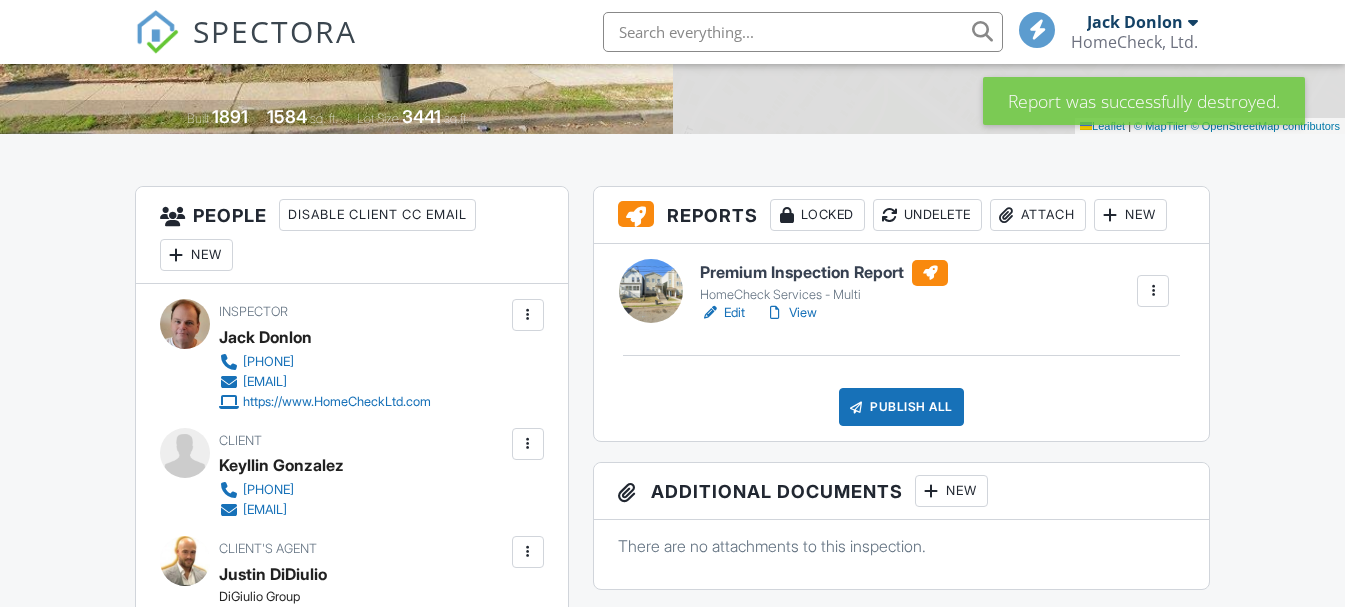 scroll, scrollTop: 400, scrollLeft: 0, axis: vertical 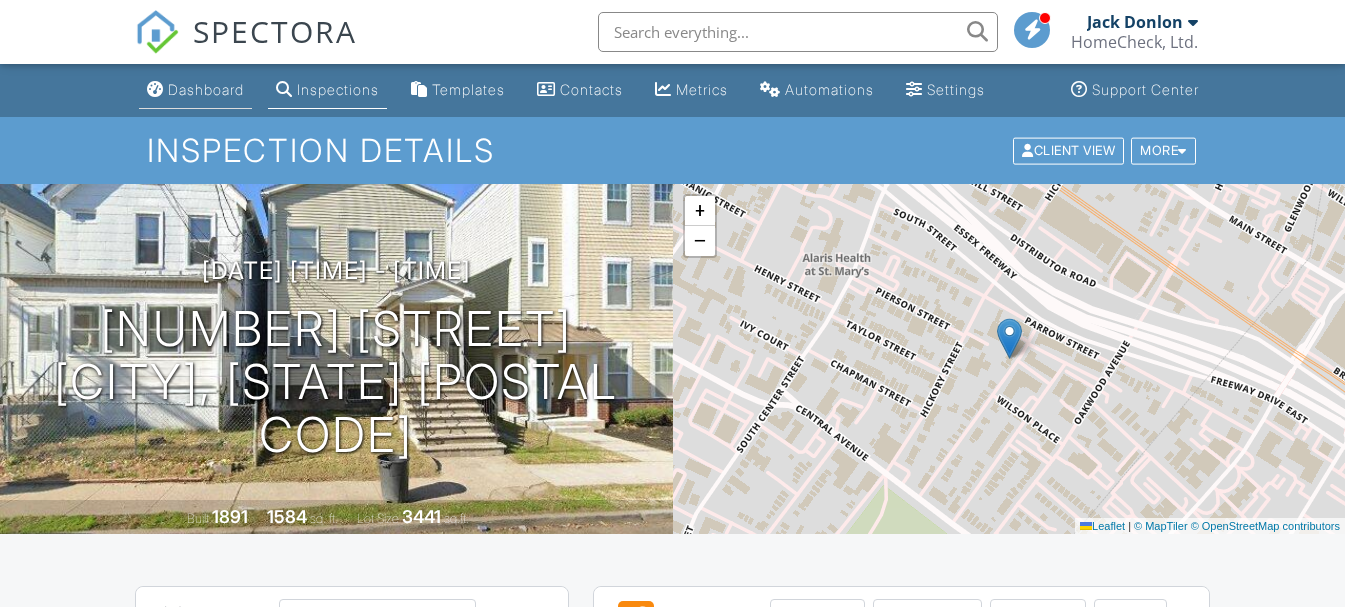 click on "Dashboard" at bounding box center (206, 89) 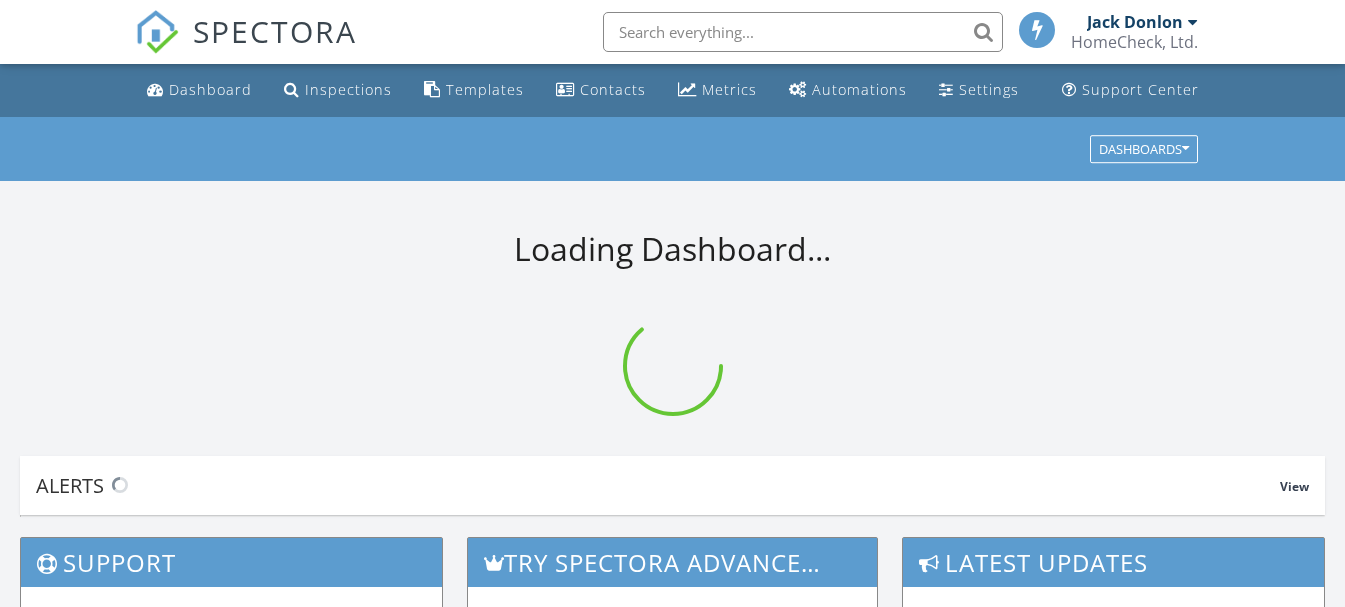 scroll, scrollTop: 0, scrollLeft: 0, axis: both 